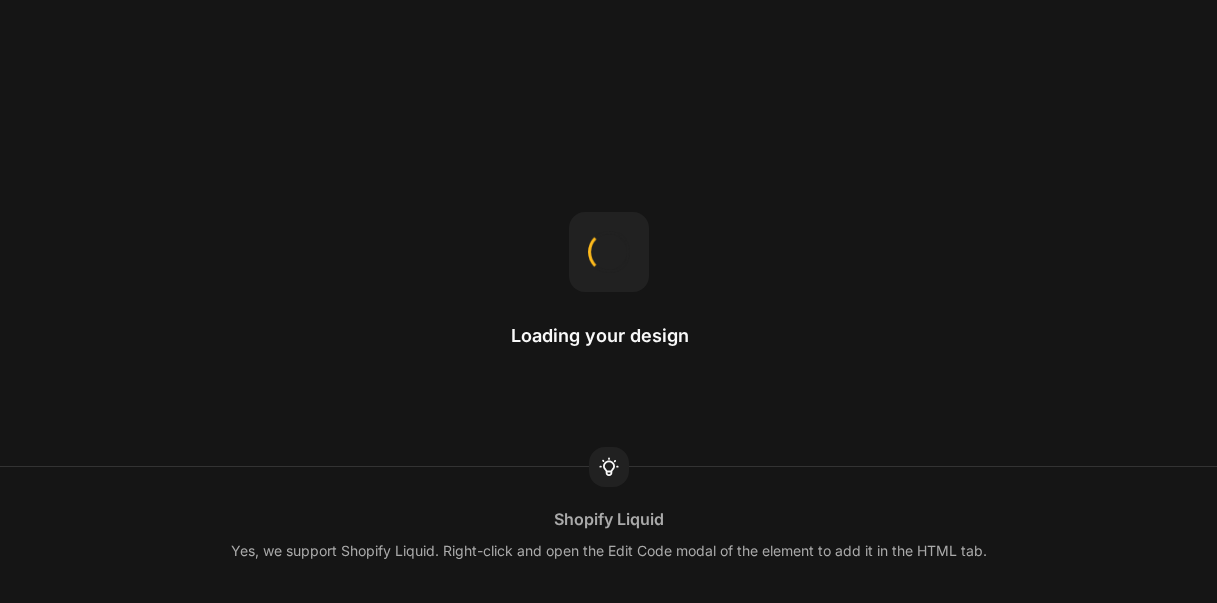 scroll, scrollTop: 0, scrollLeft: 0, axis: both 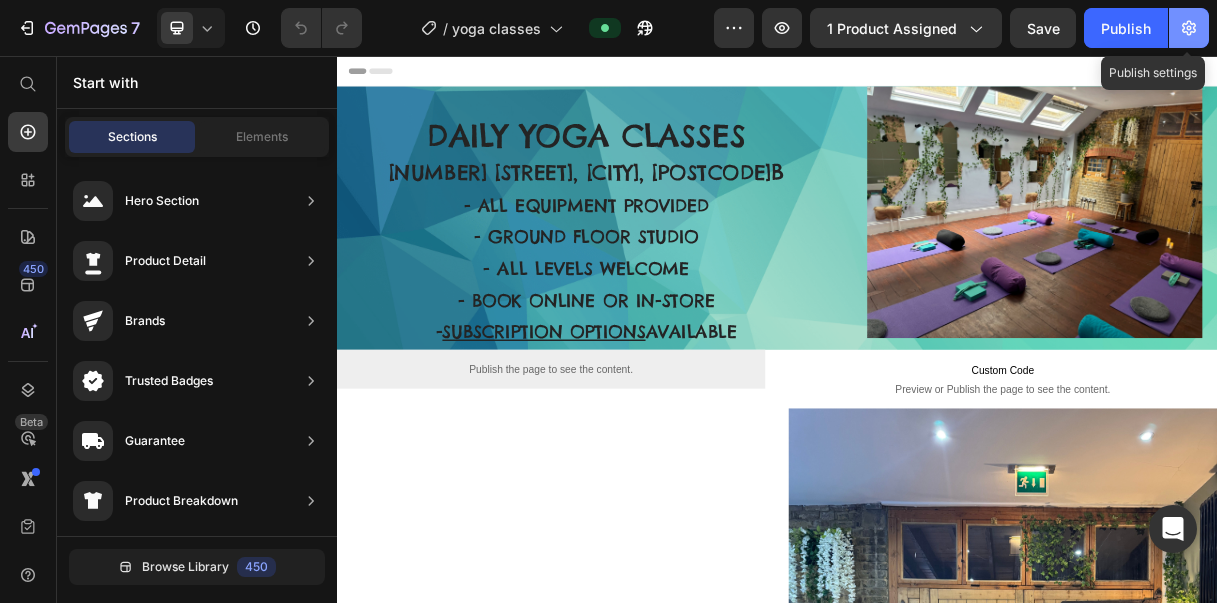 click 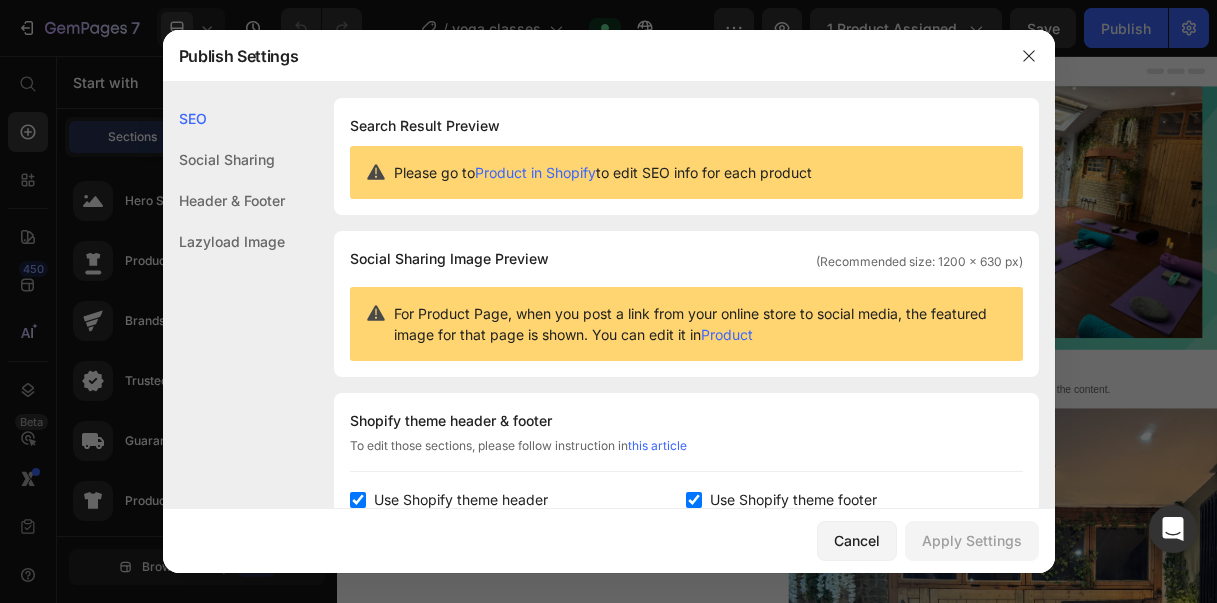 click on "Social Sharing" 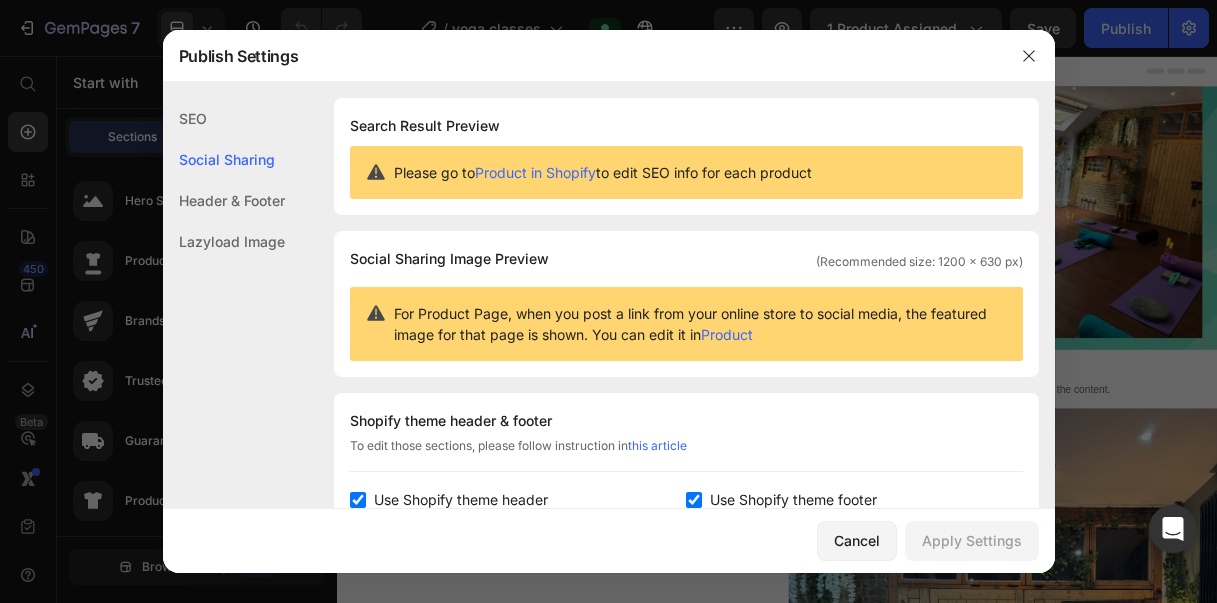 scroll, scrollTop: 129, scrollLeft: 0, axis: vertical 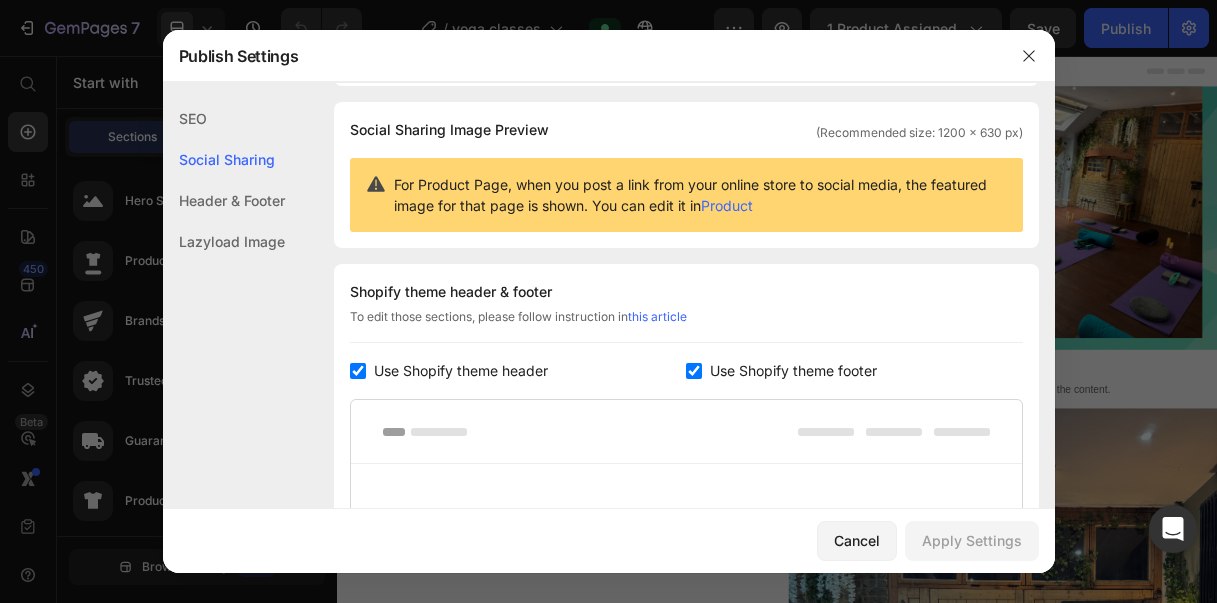 click on "Lazyload Image" 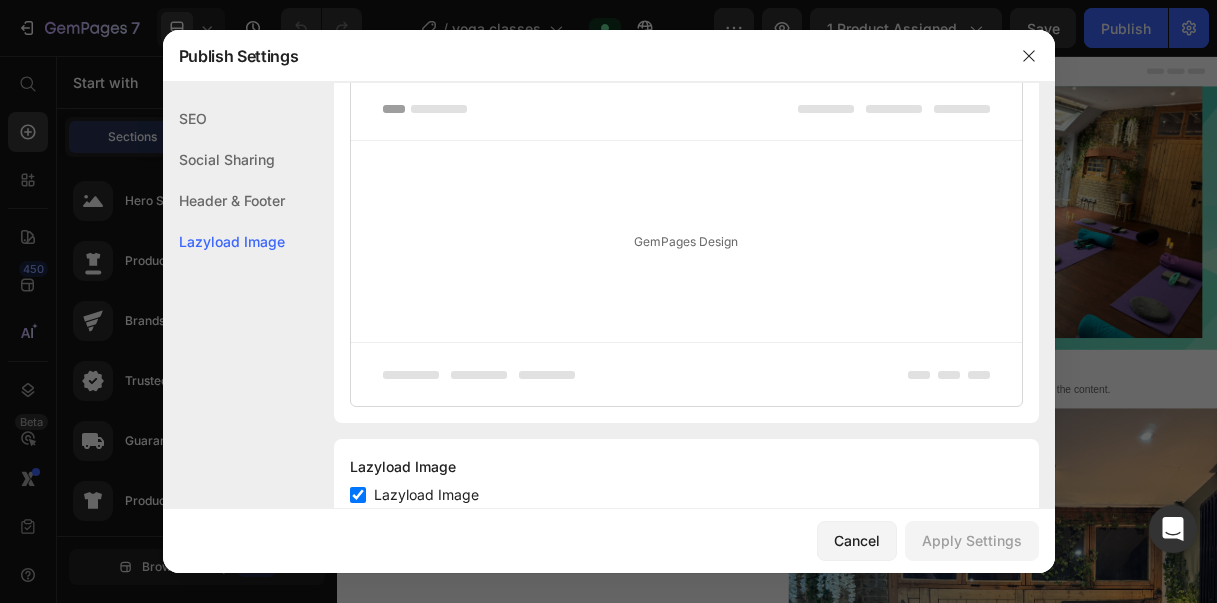 scroll, scrollTop: 514, scrollLeft: 0, axis: vertical 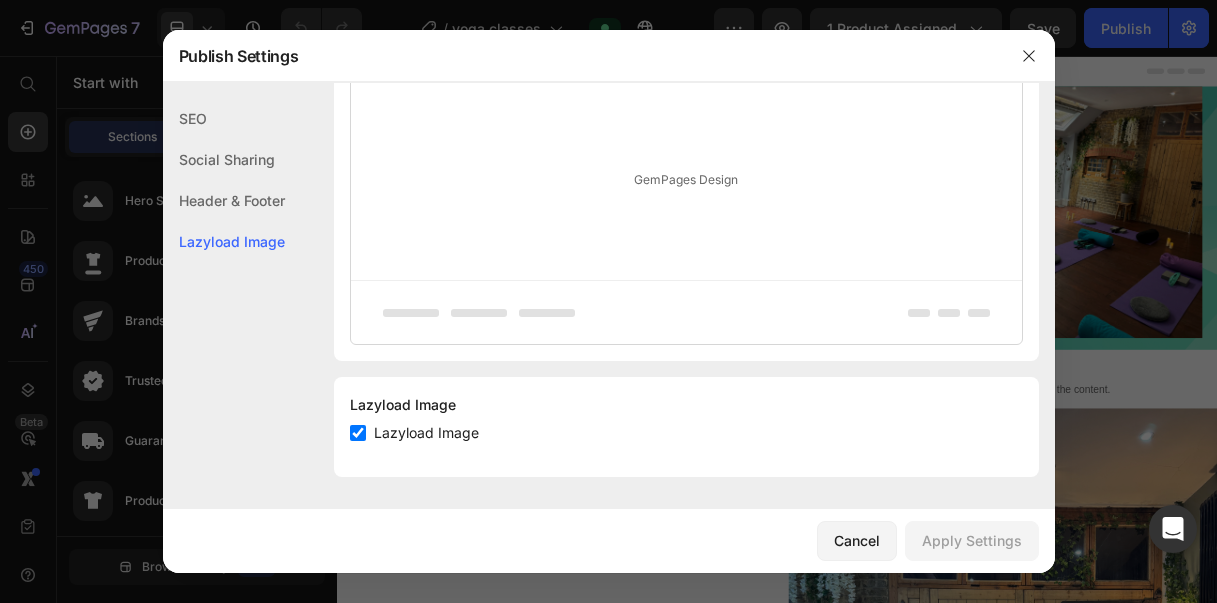click on "Header & Footer" 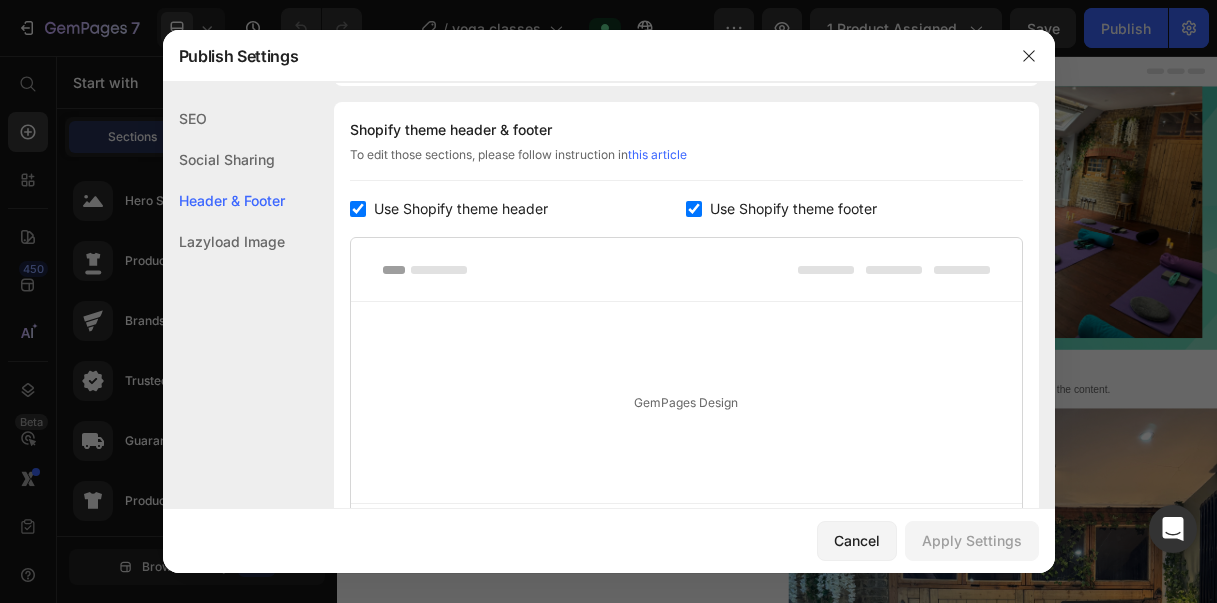 click on "Social Sharing" 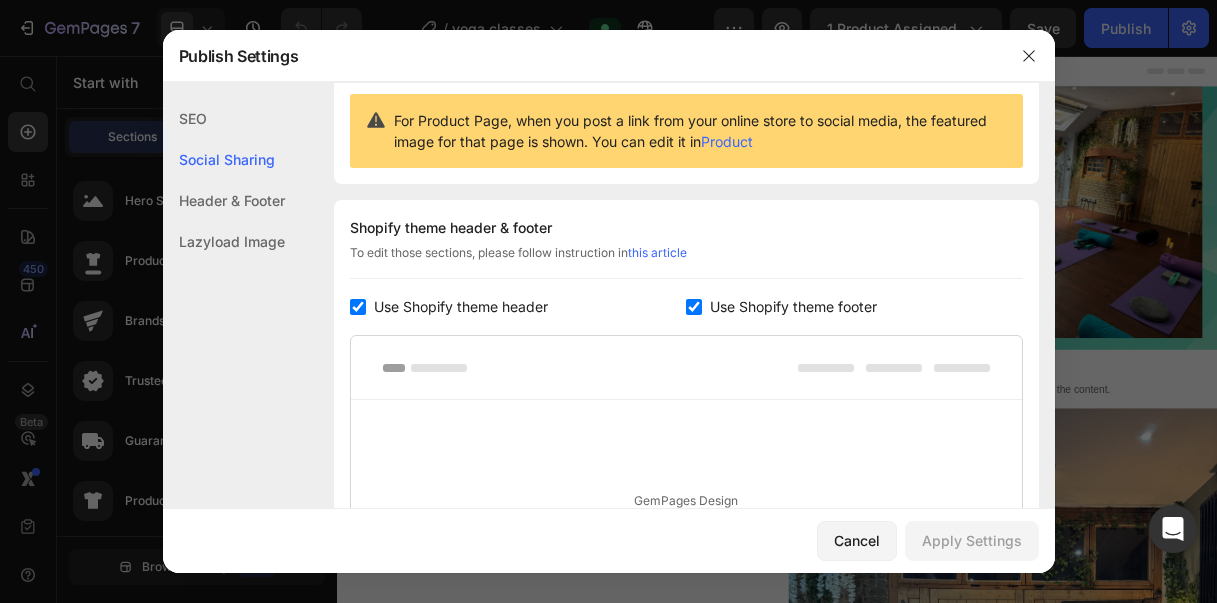 scroll, scrollTop: 129, scrollLeft: 0, axis: vertical 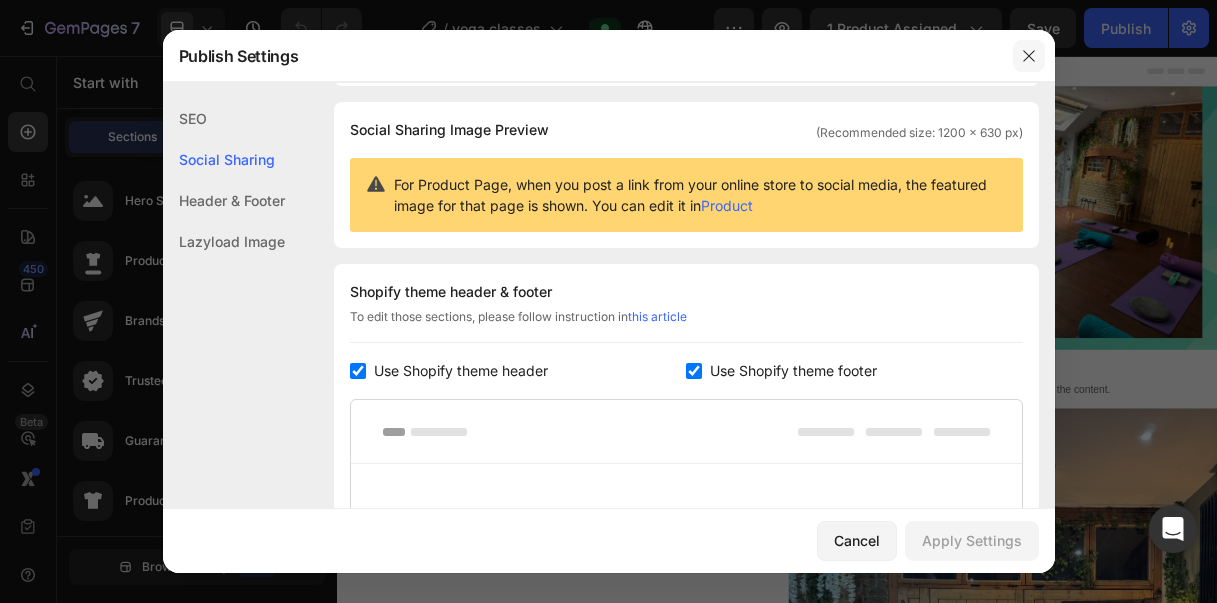 click 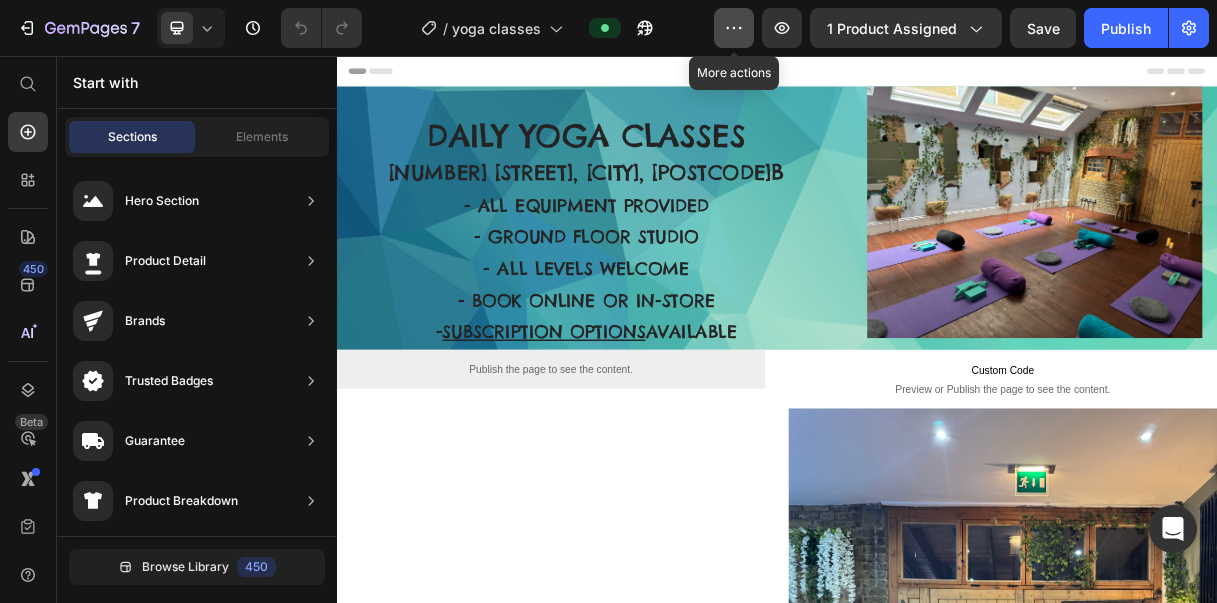 click 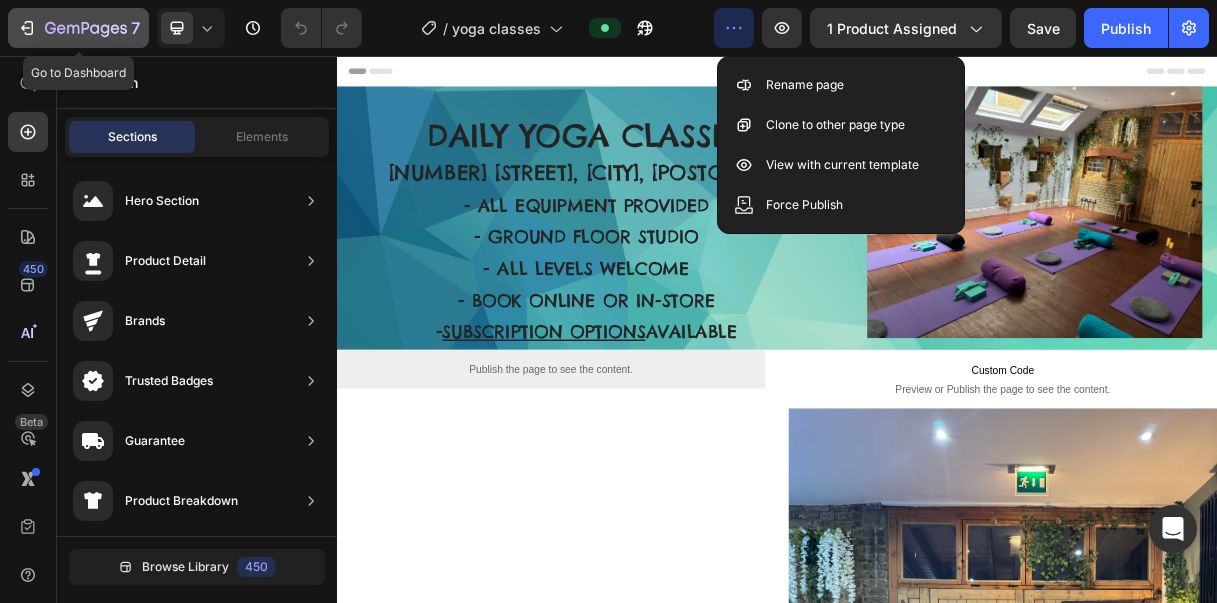 click 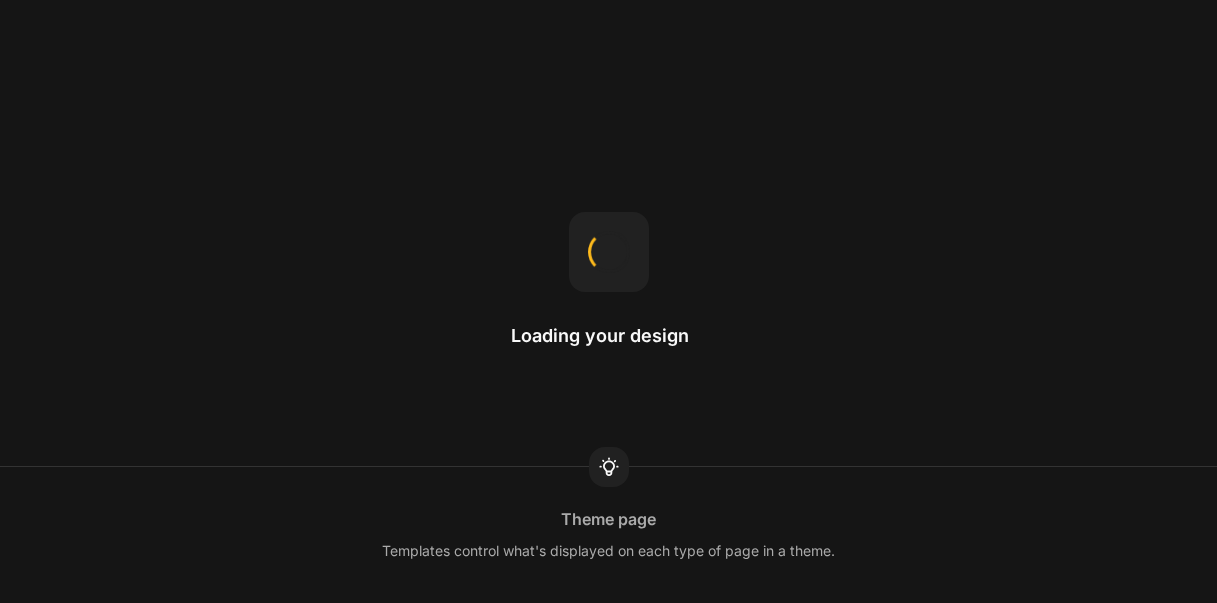 scroll, scrollTop: 0, scrollLeft: 0, axis: both 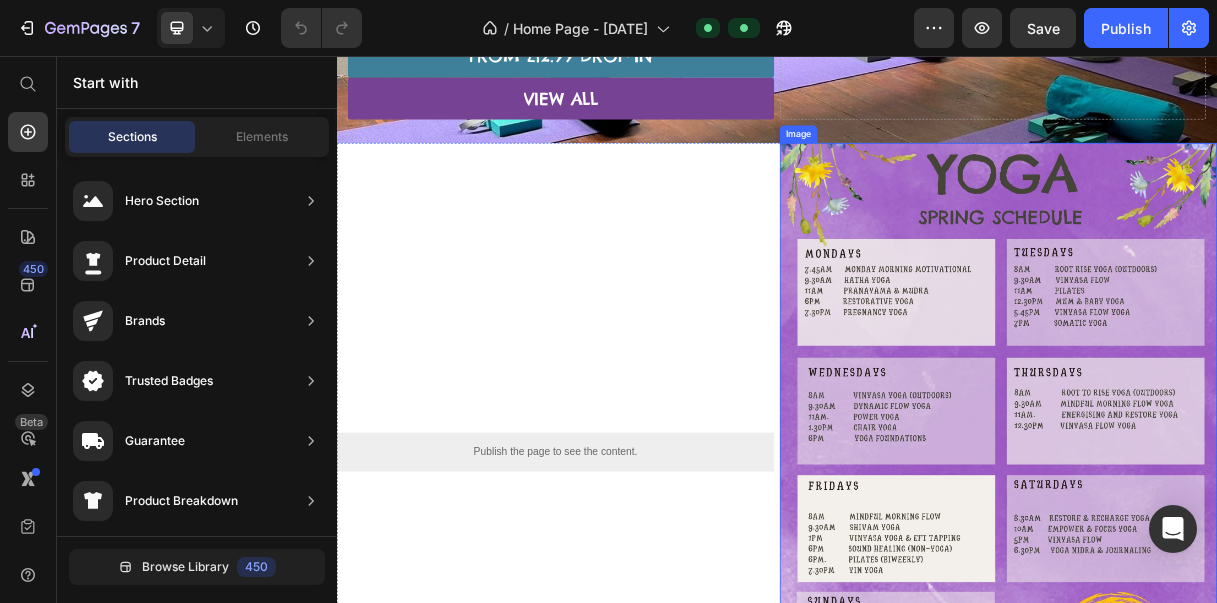 click at bounding box center (1239, 595) 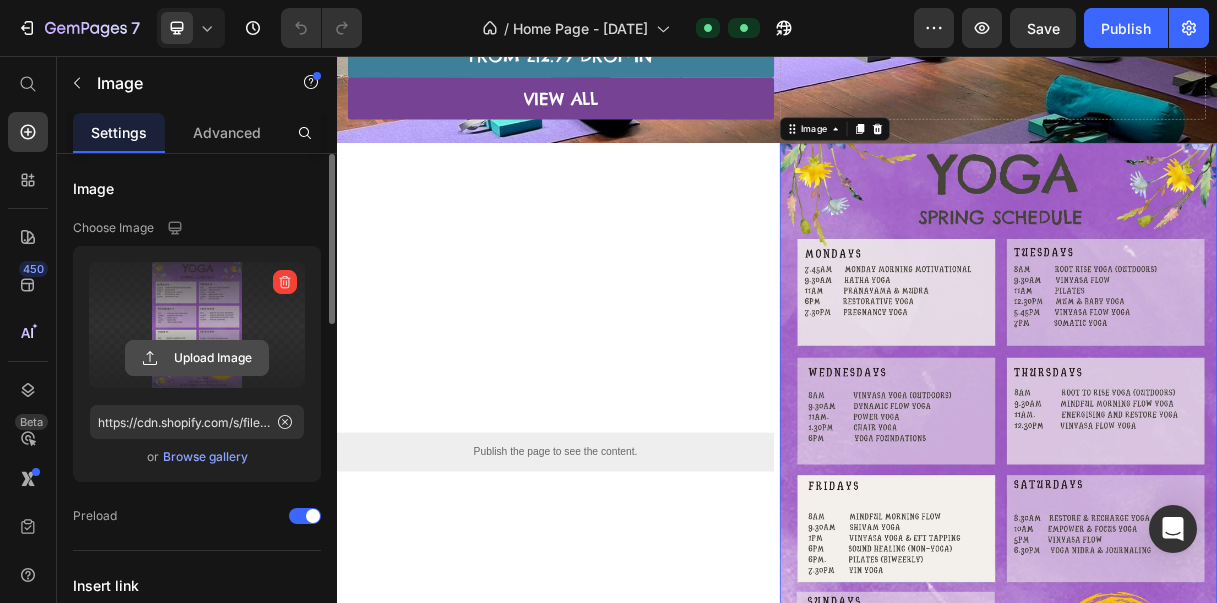 click 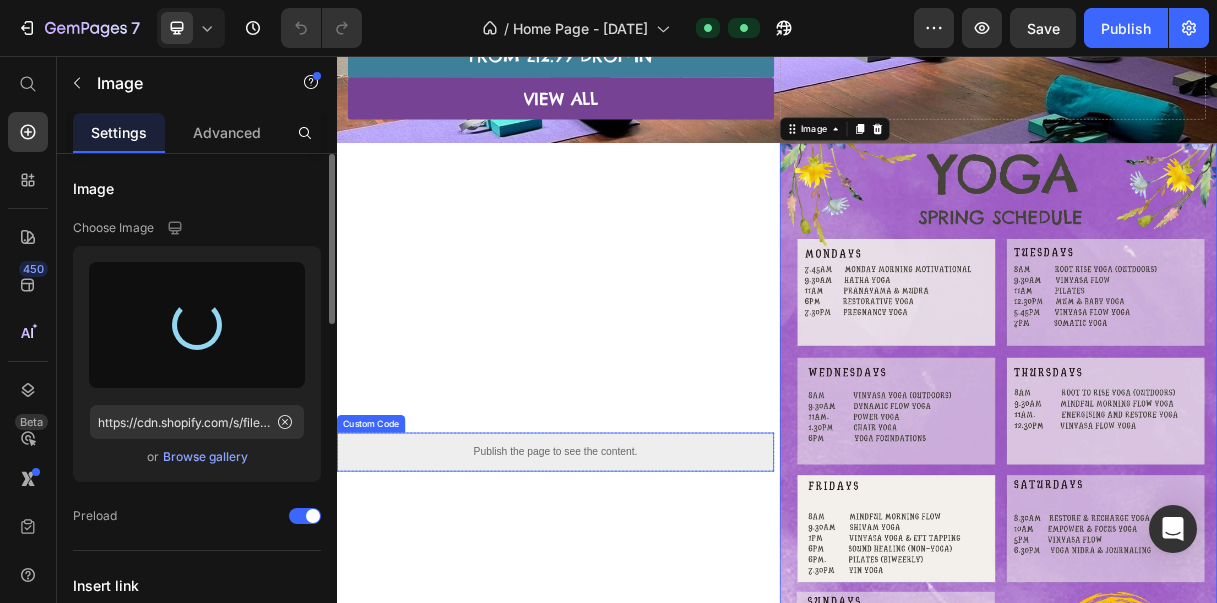 type on "https://cdn.shopify.com/s/files/1/0601/6489/8990/files/gempages_510624834384823469-ed457d1a-4327-4ea1-afc6-d73e4d75eab3.jpg" 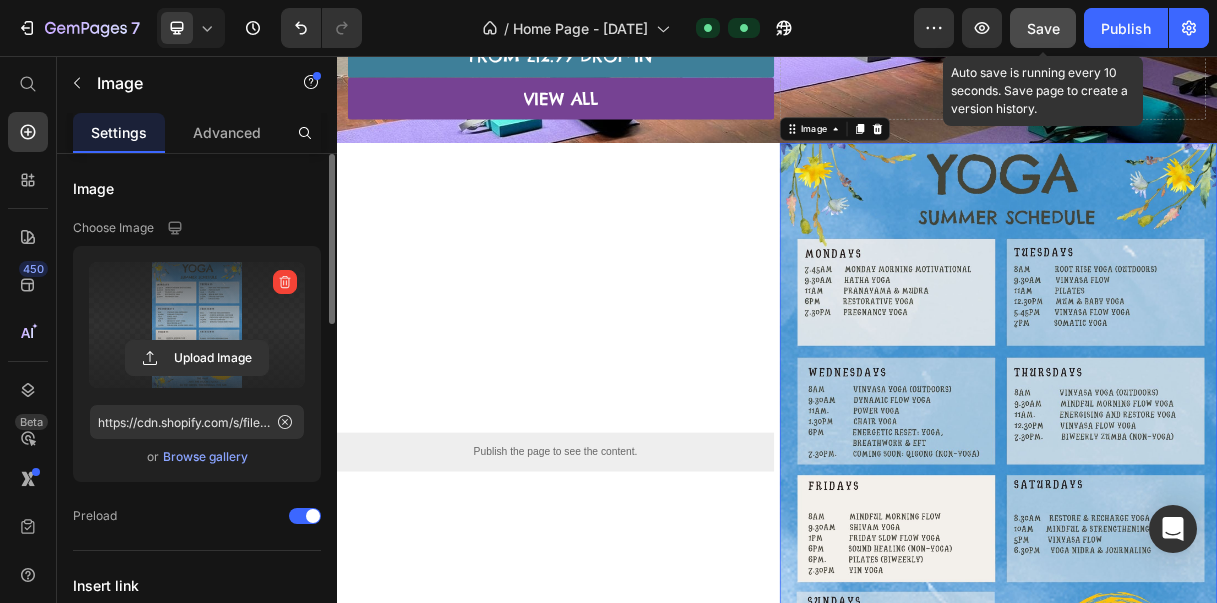 click on "Save" at bounding box center [1043, 28] 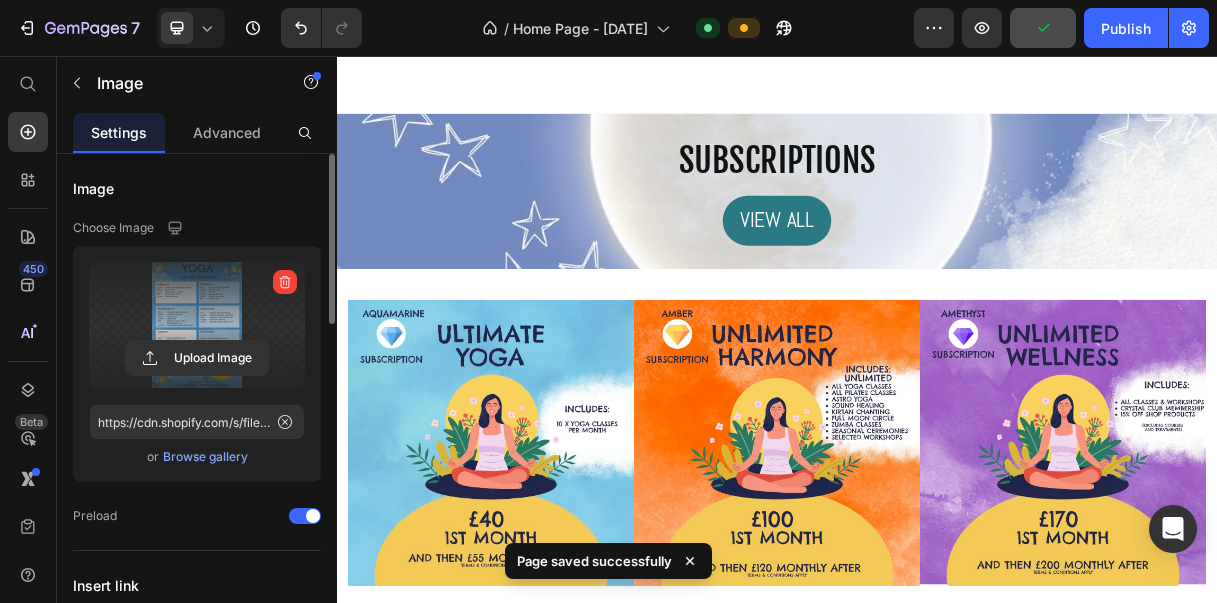 scroll, scrollTop: 4203, scrollLeft: 0, axis: vertical 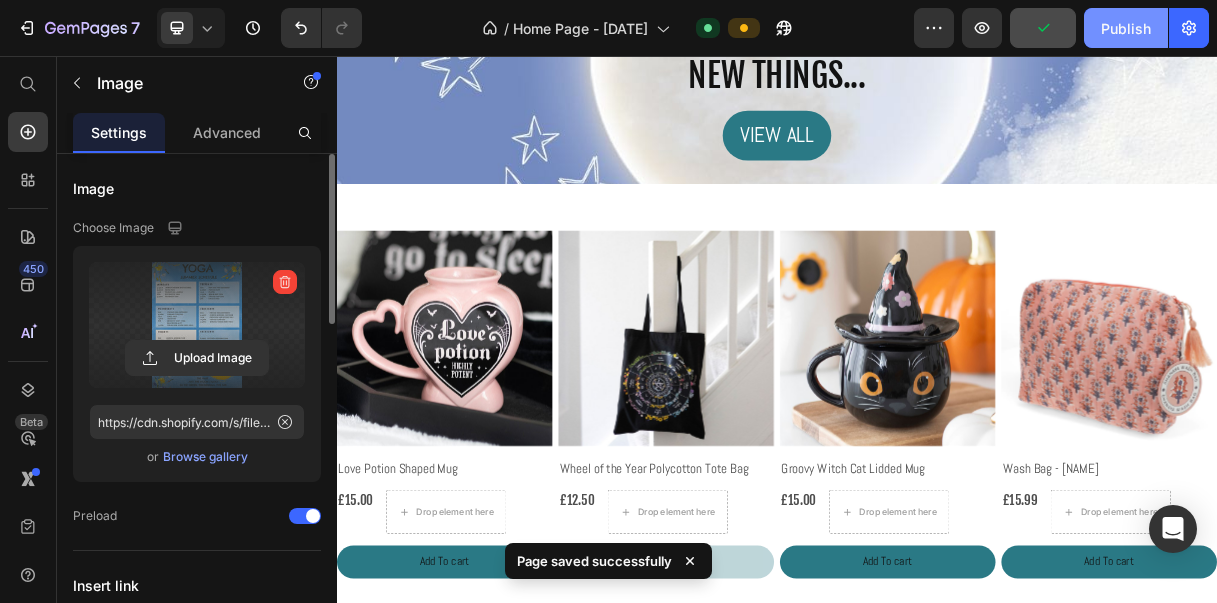 click on "Publish" at bounding box center (1126, 28) 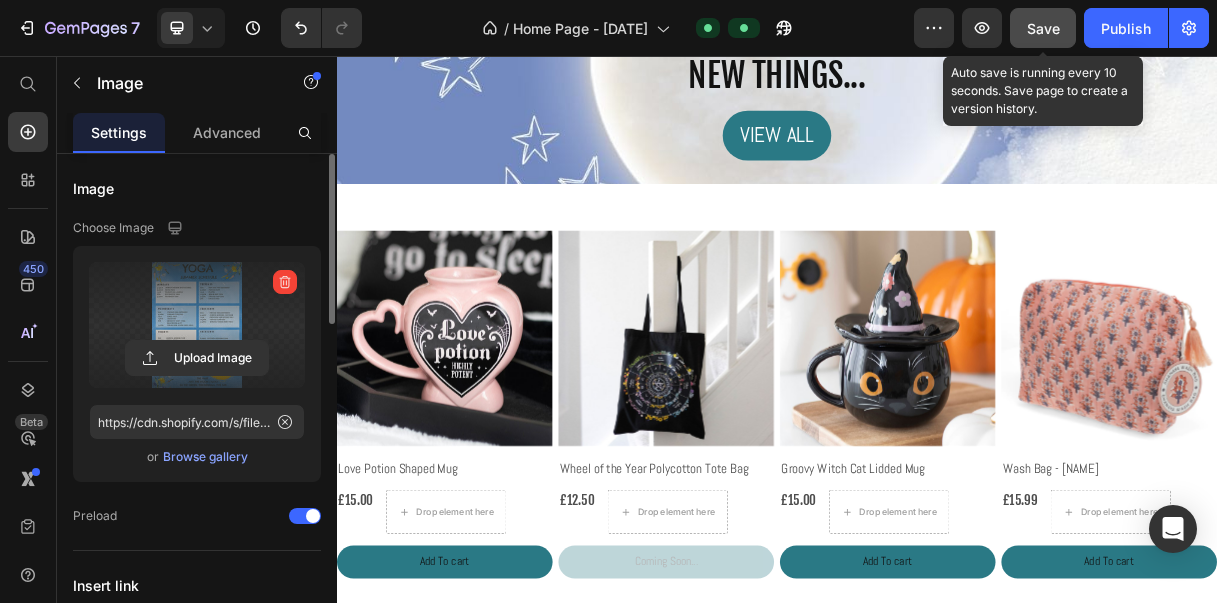 click on "Save" 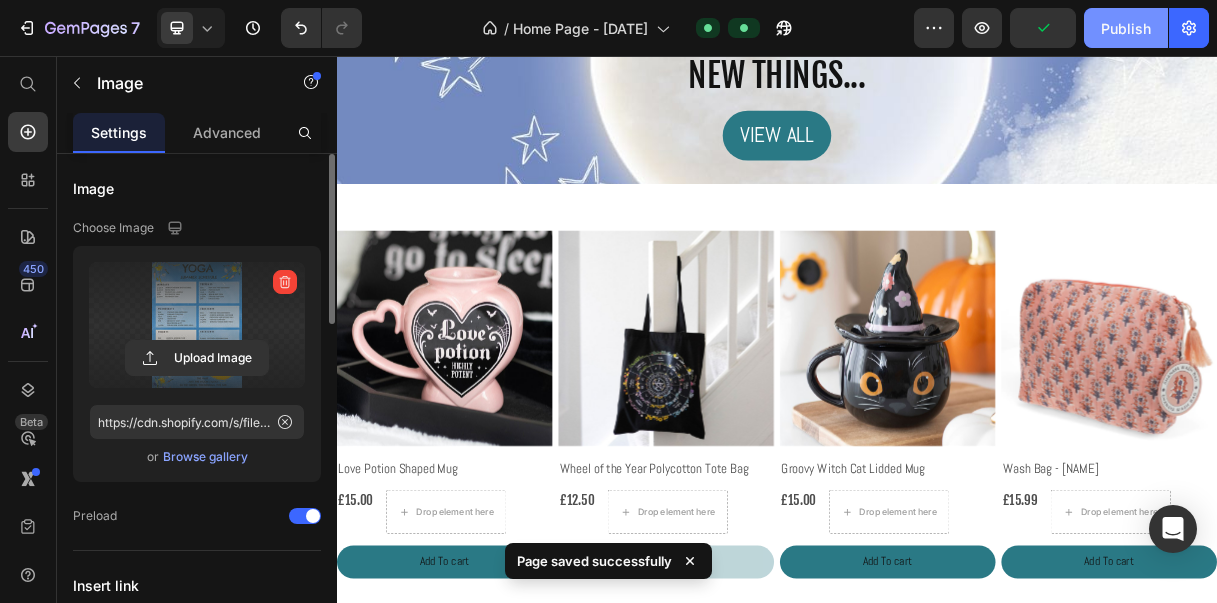 click on "Publish" at bounding box center [1126, 28] 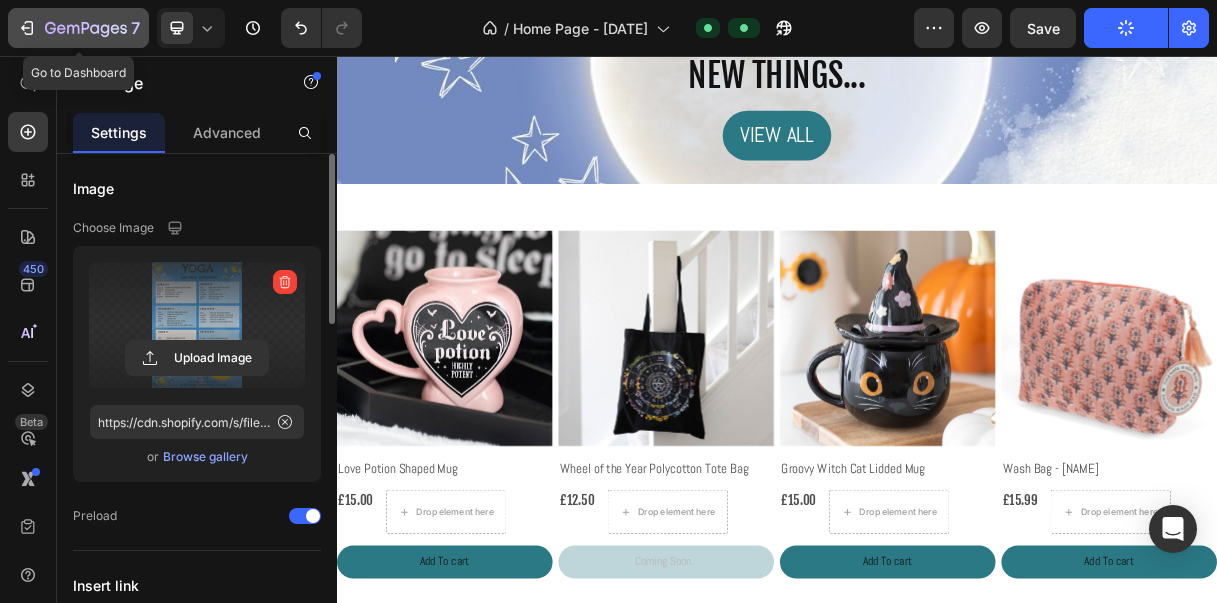 click on "7" 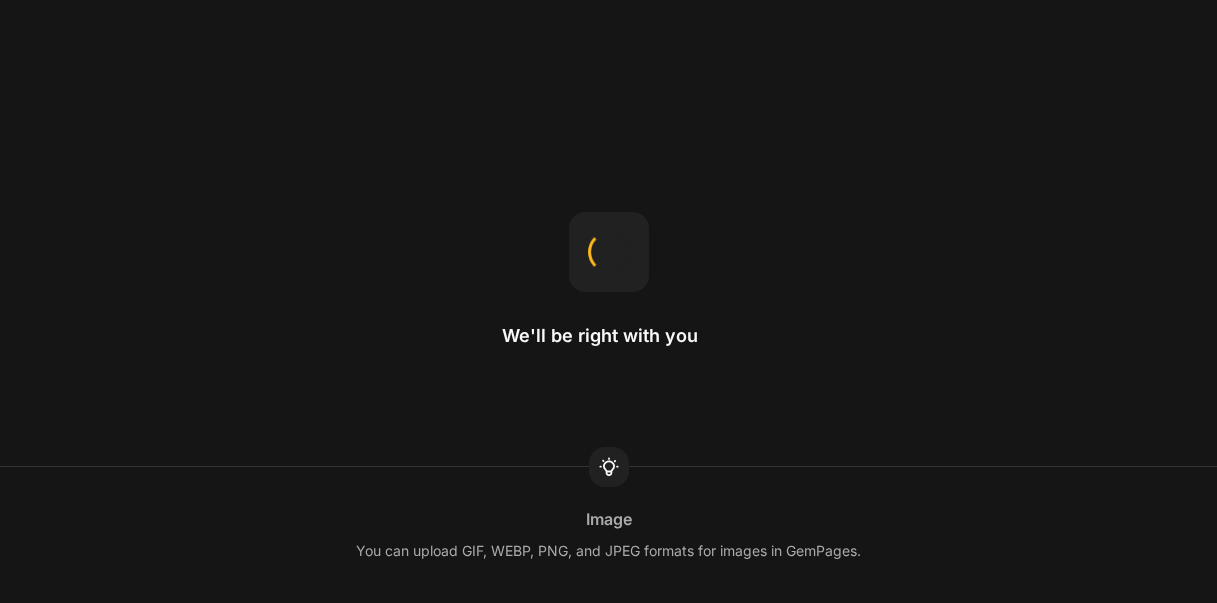 scroll, scrollTop: 0, scrollLeft: 0, axis: both 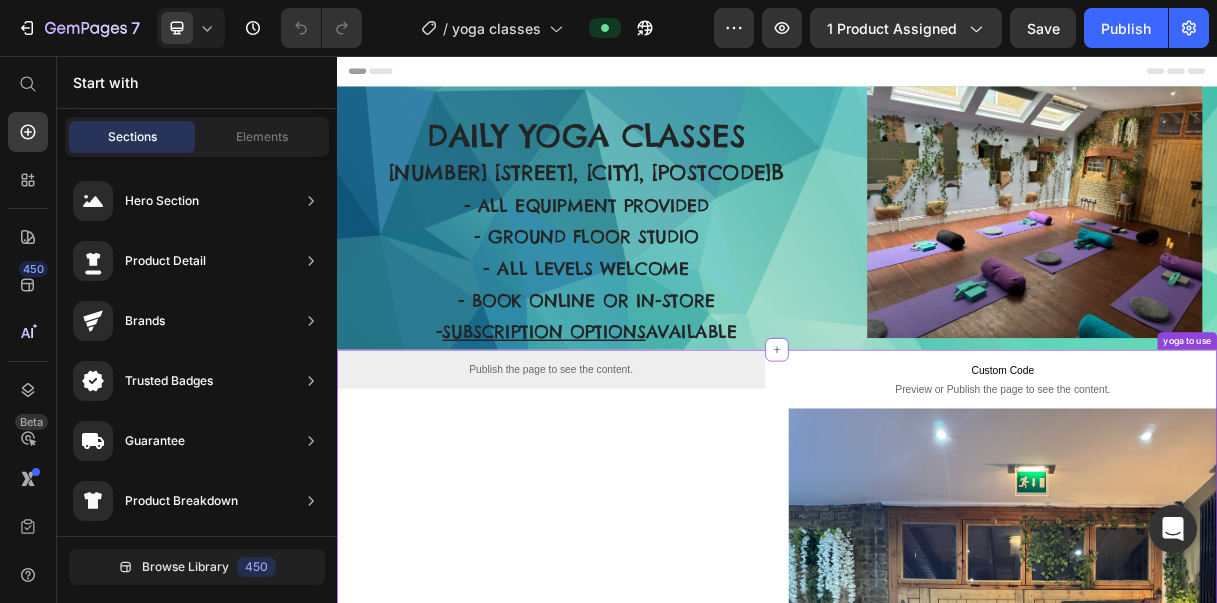 click on "Preview or Publish the page to see the content." at bounding box center [1245, 510] 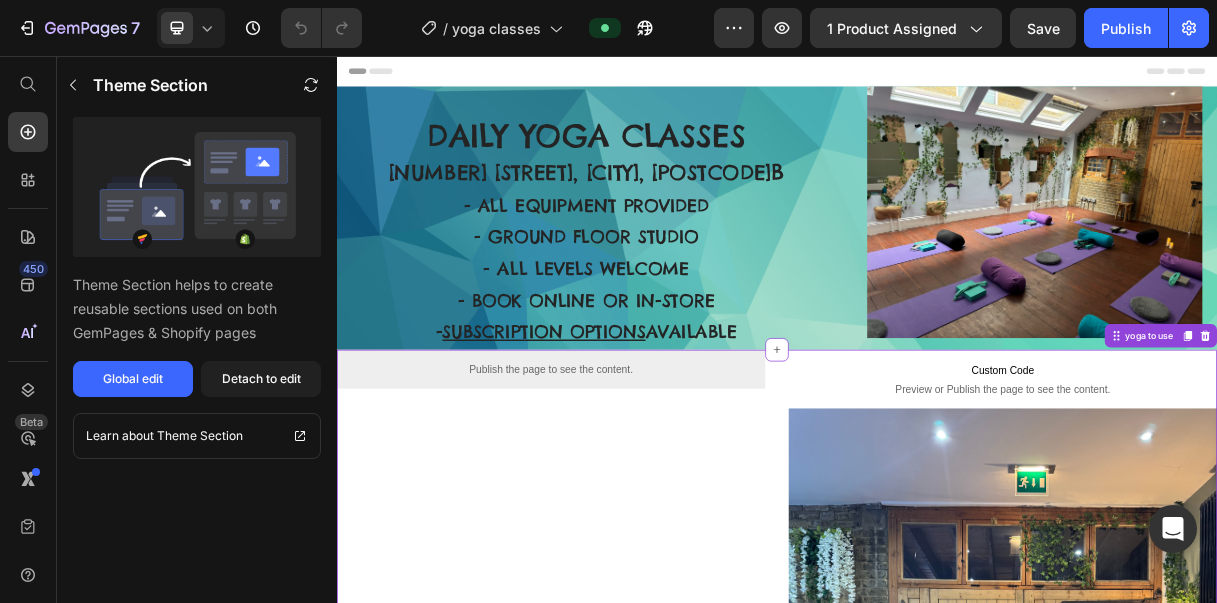 click on "Custom Code
Preview or Publish the page to see the content." at bounding box center (1245, 496) 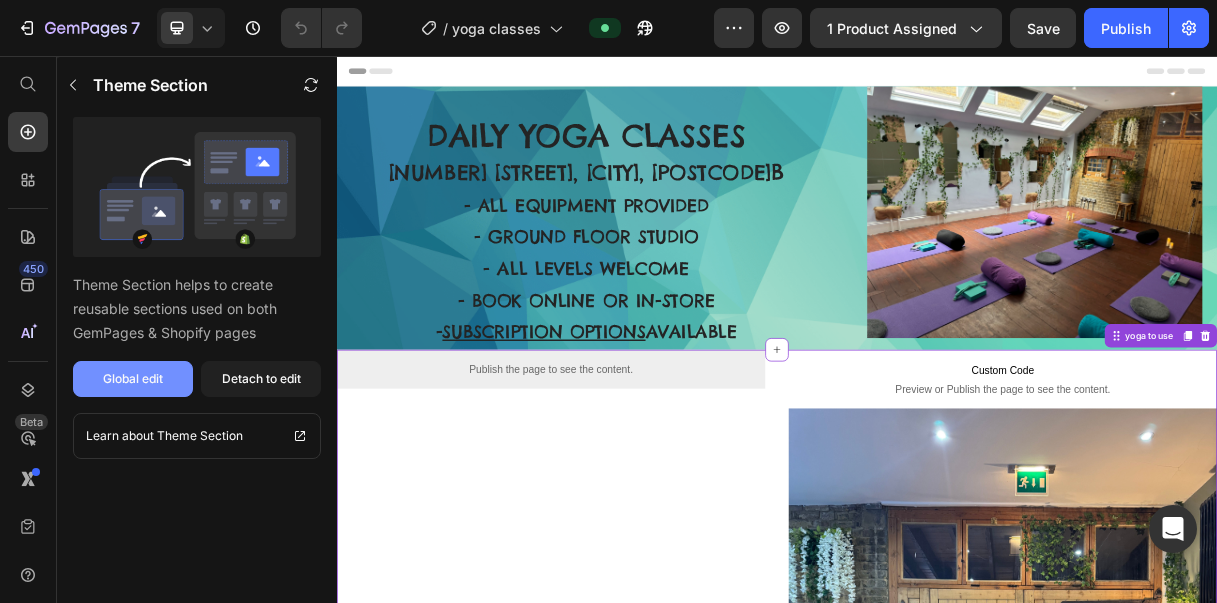 click on "Global edit" at bounding box center [133, 379] 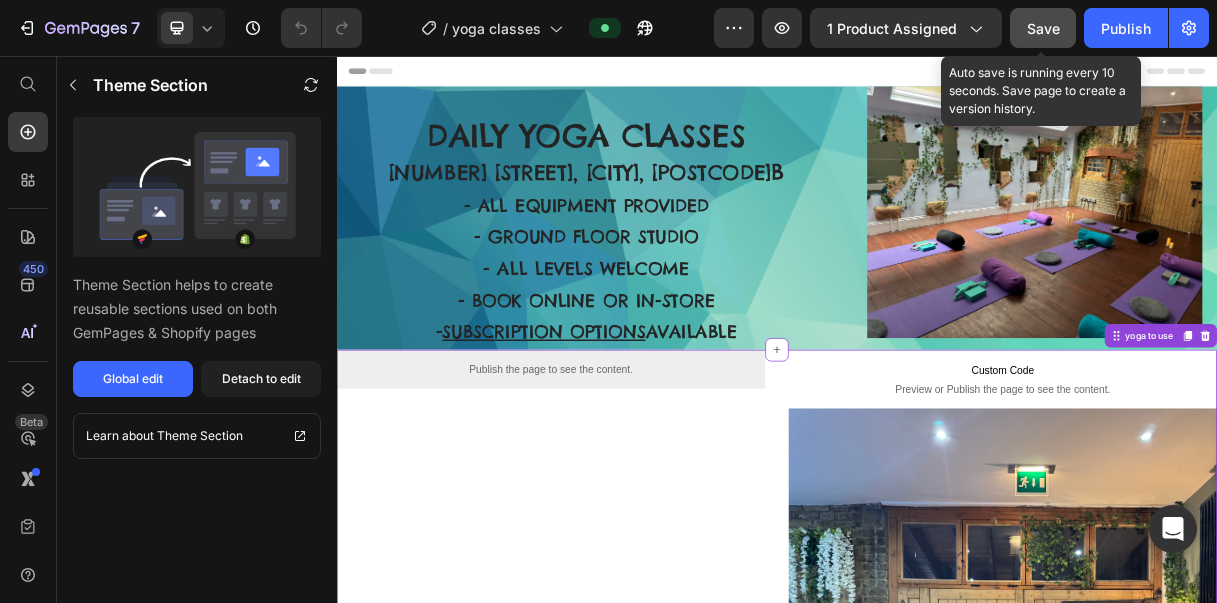 click on "Save" 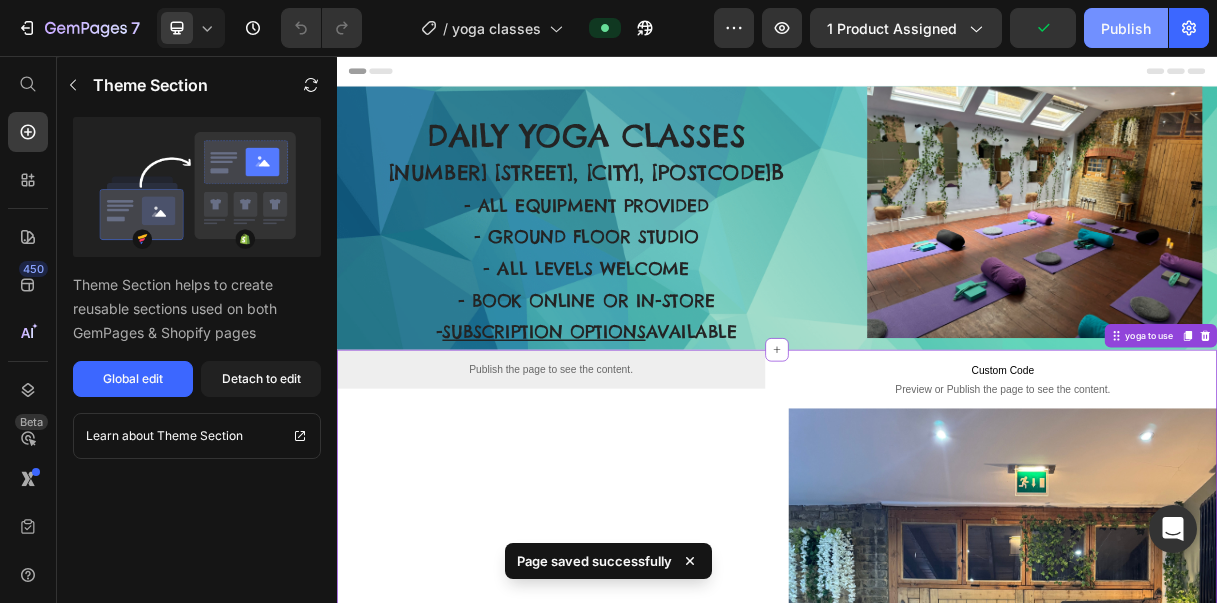 click on "Publish" at bounding box center (1126, 28) 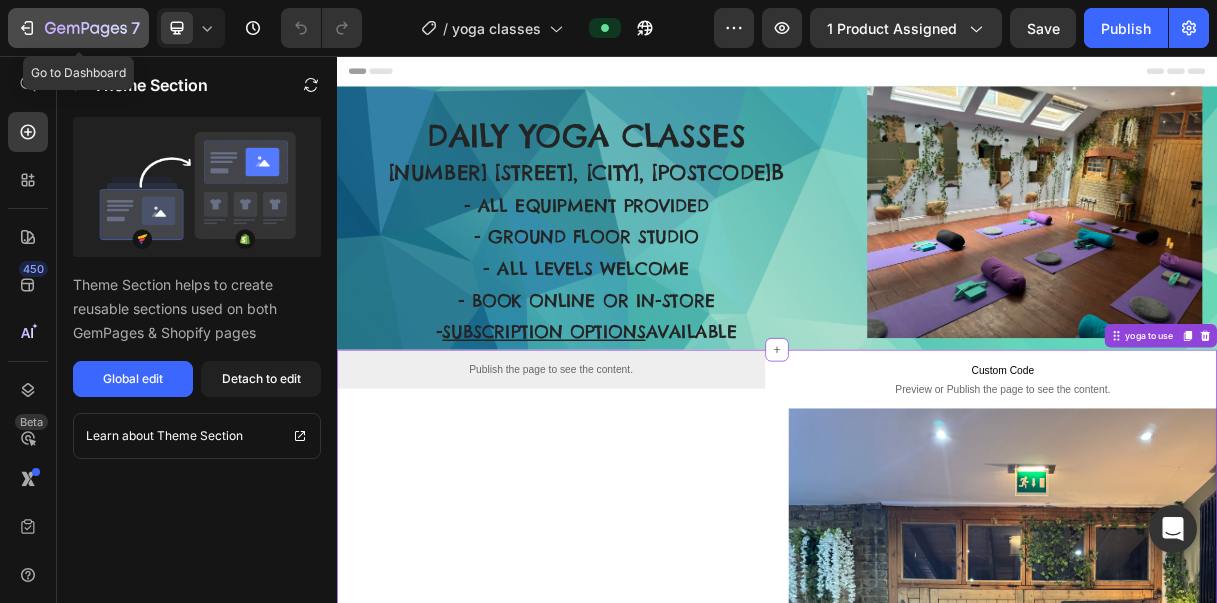 click 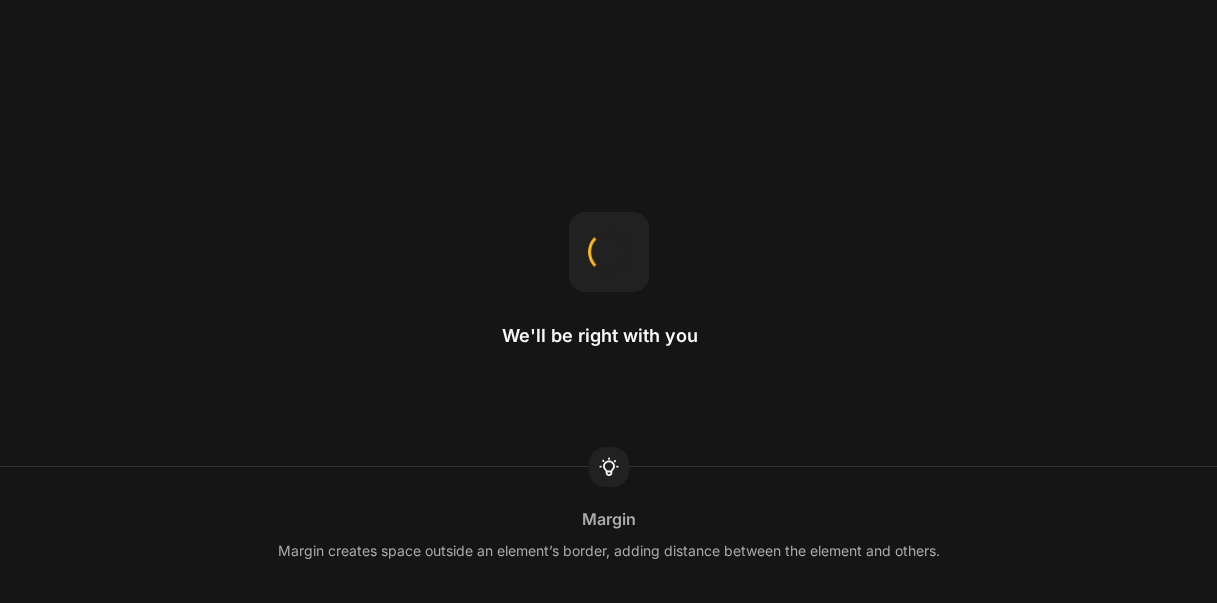 scroll, scrollTop: 0, scrollLeft: 0, axis: both 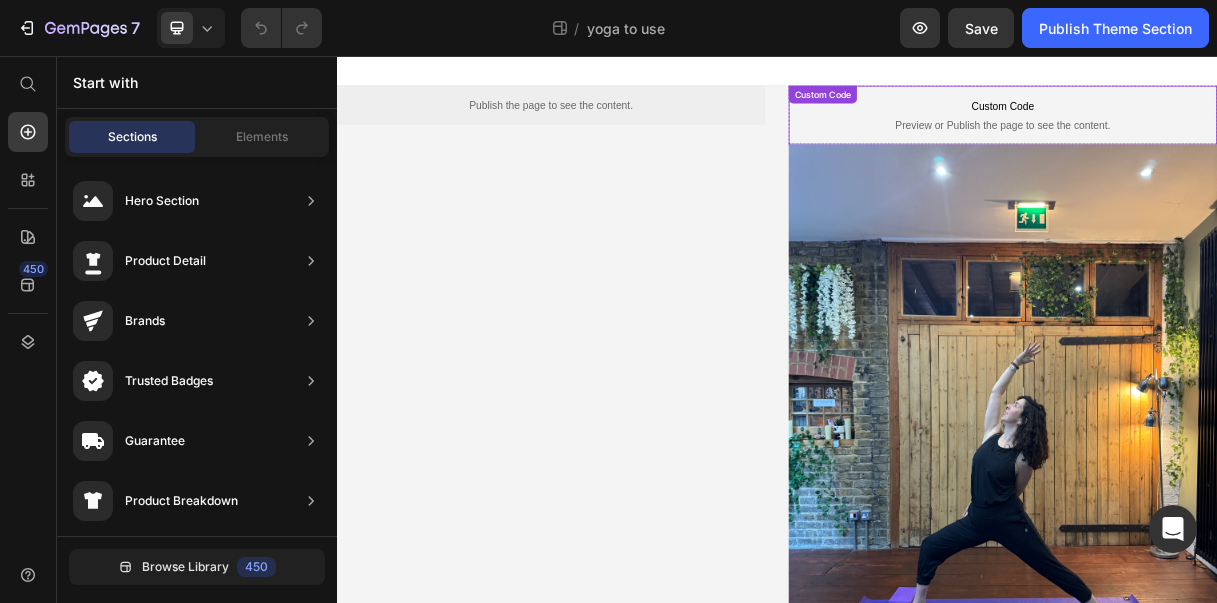 click on "Custom Code" at bounding box center (1245, 124) 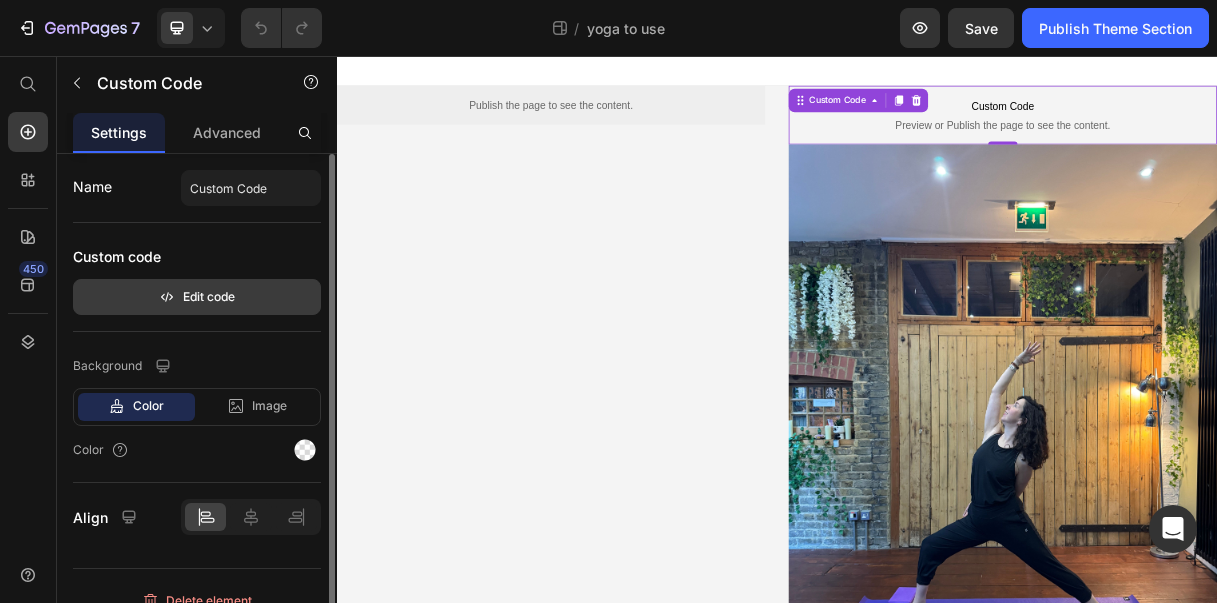 click on "Edit code" at bounding box center (197, 297) 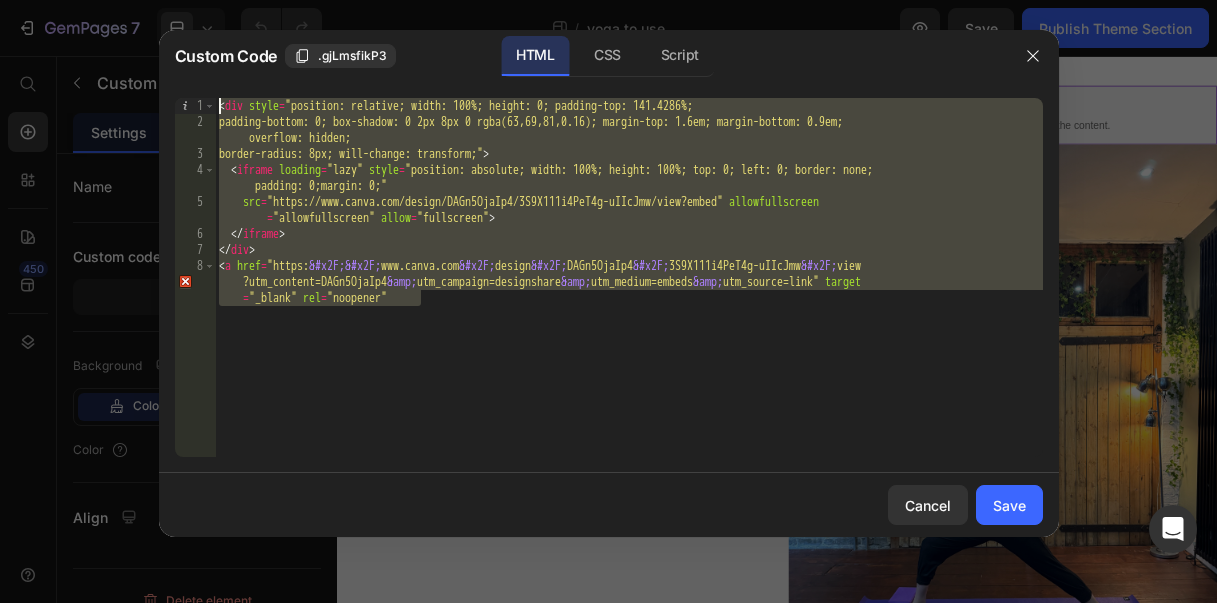 drag, startPoint x: 448, startPoint y: 364, endPoint x: 222, endPoint y: 107, distance: 342.2353 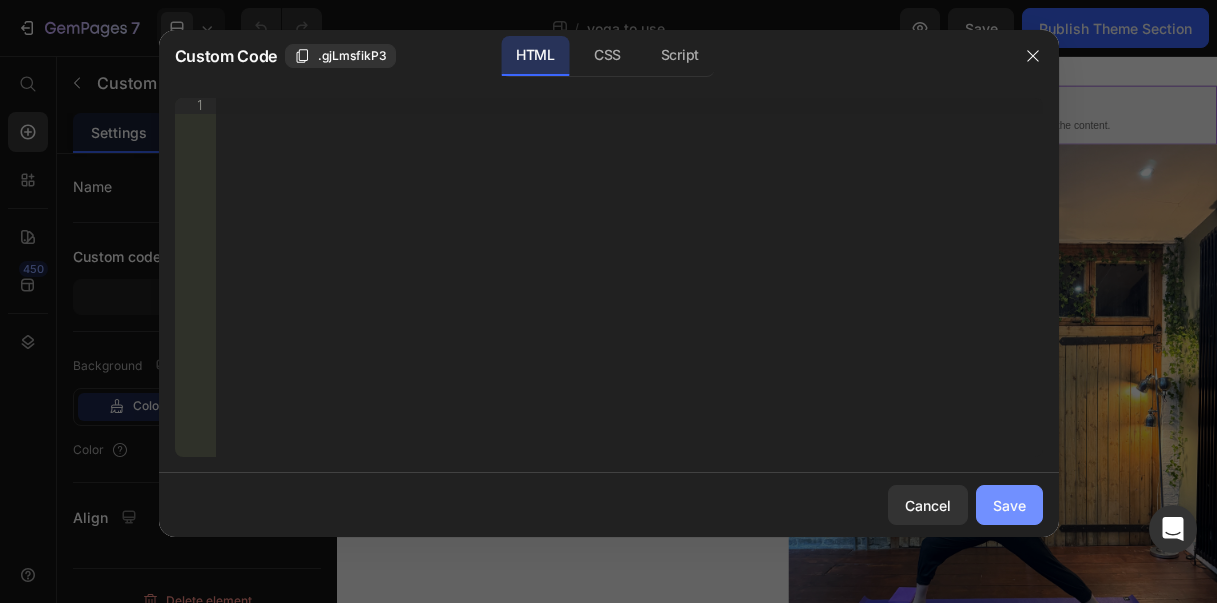 click on "Save" at bounding box center [1009, 505] 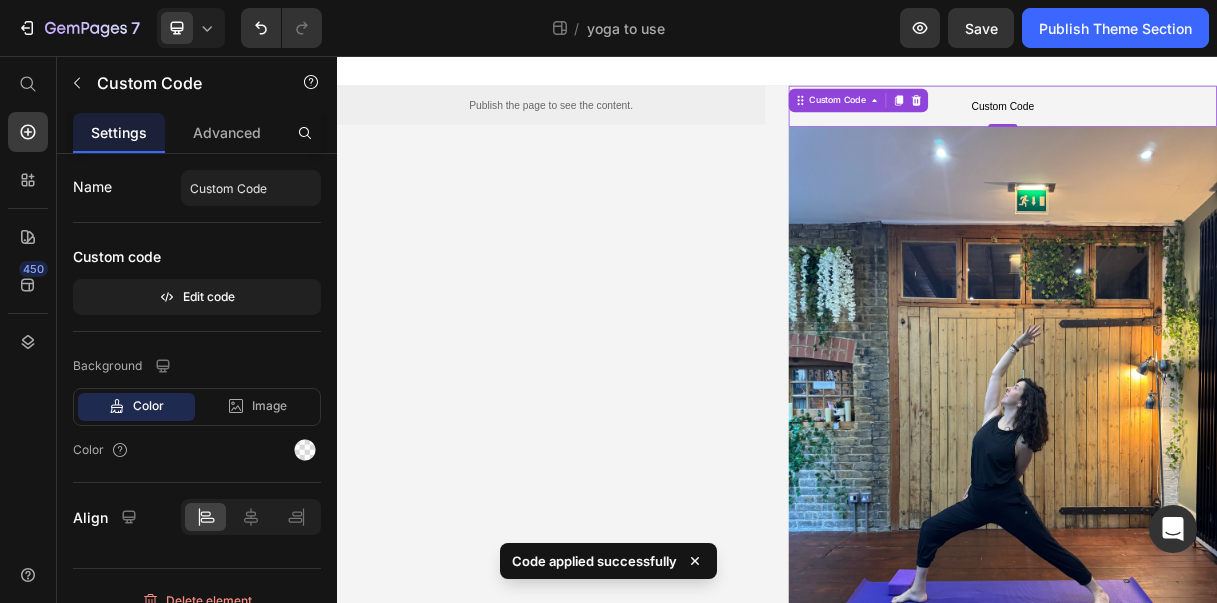 click on "Custom Code" at bounding box center [1245, 124] 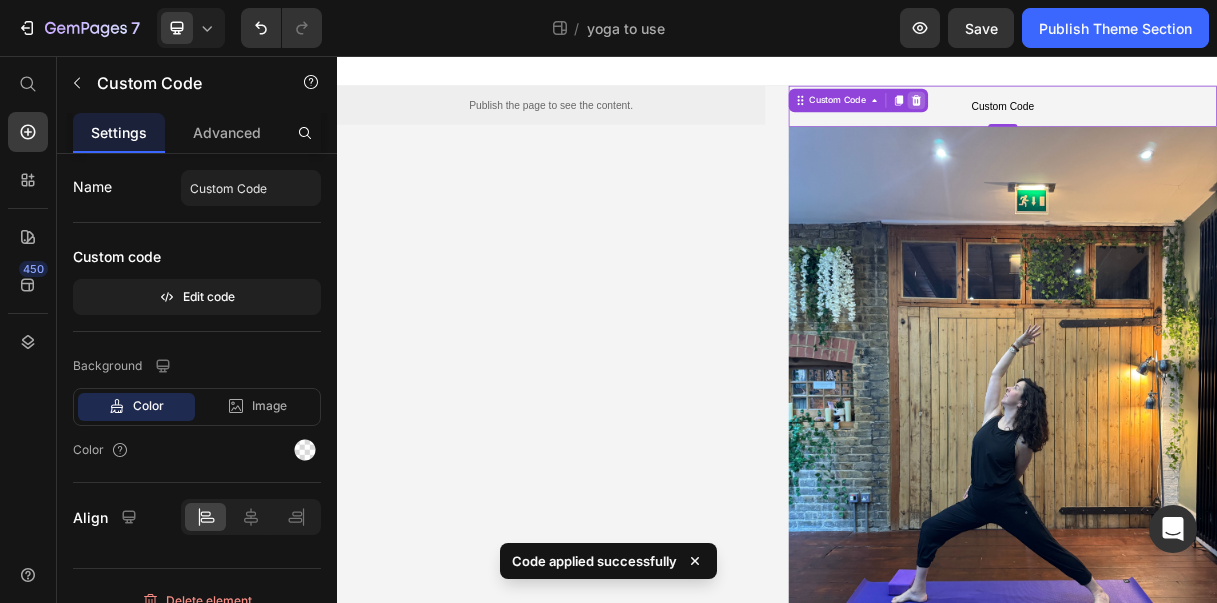 click 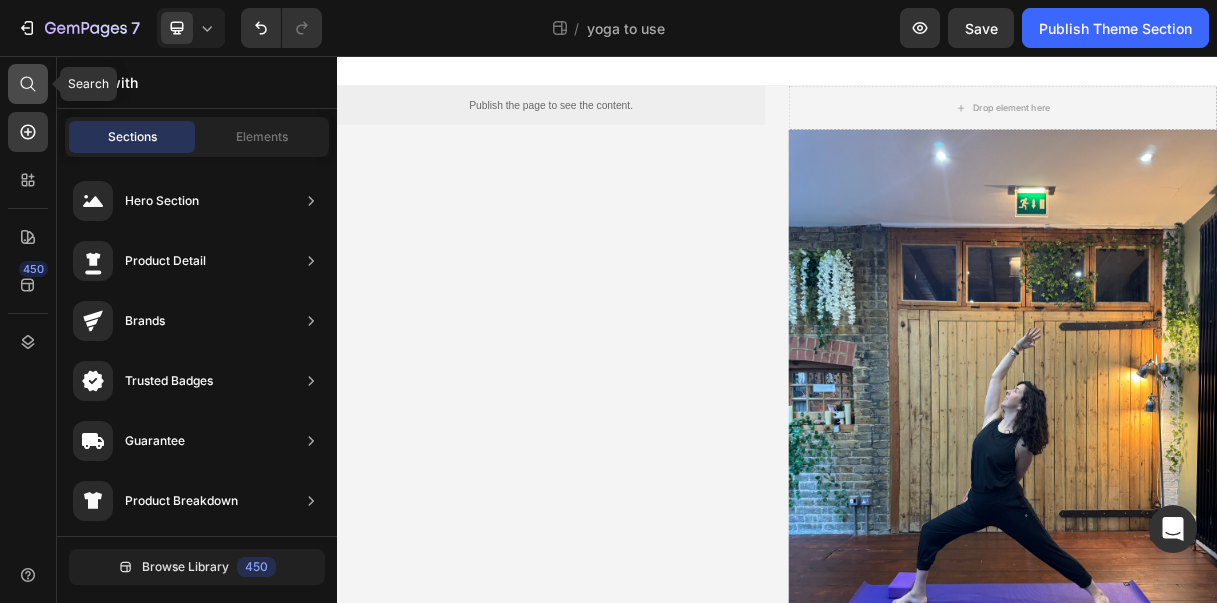 click 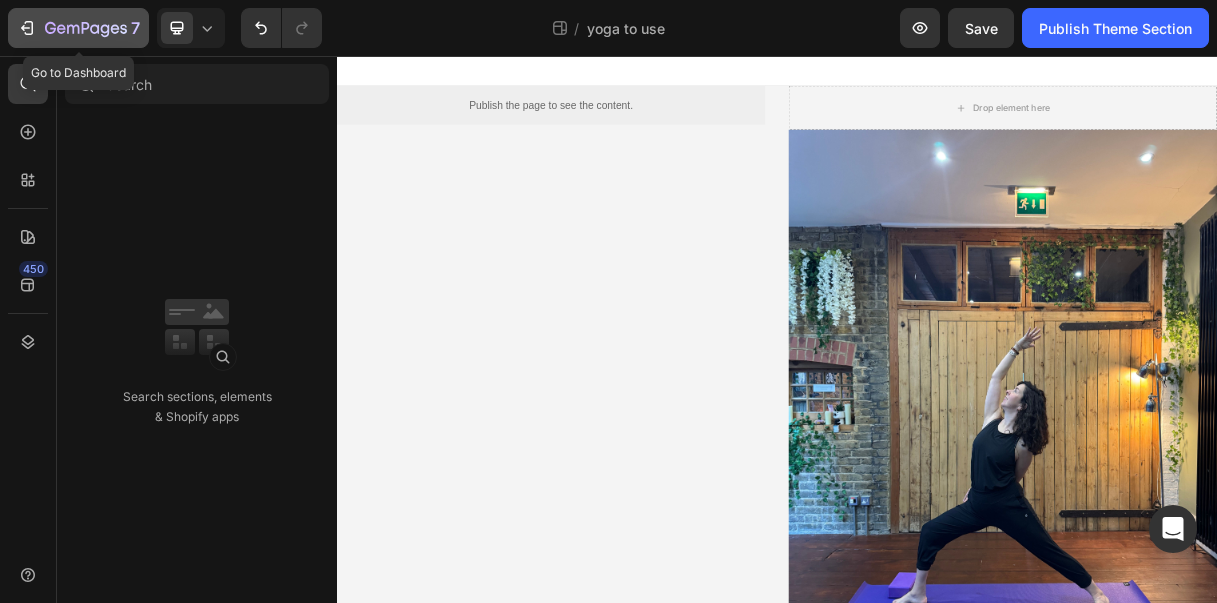click on "7" 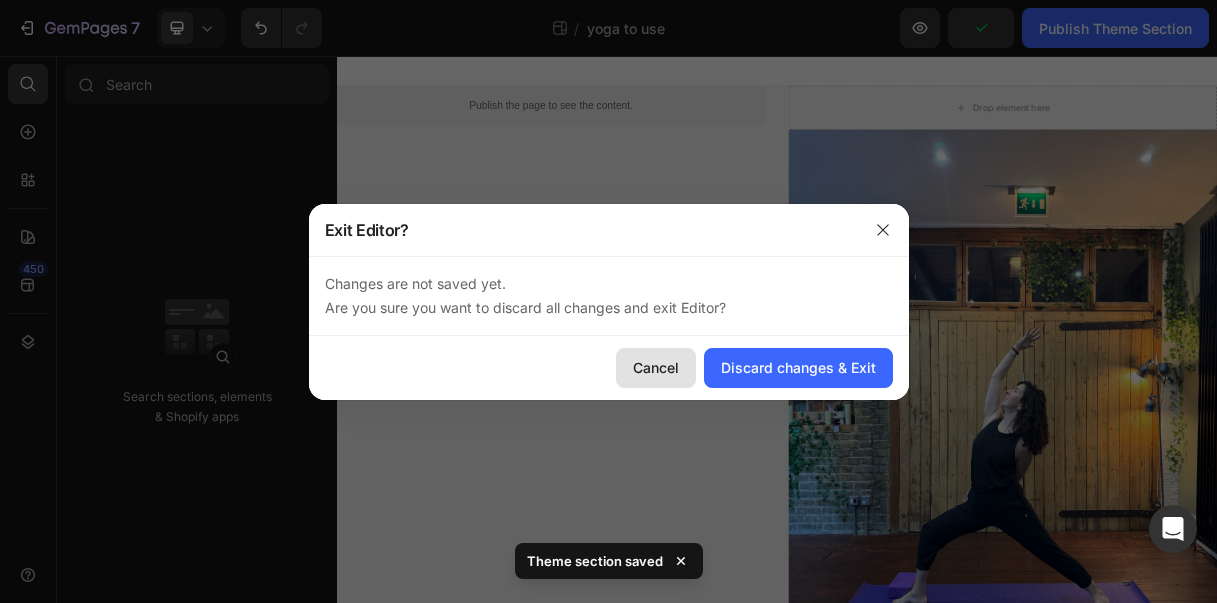 click on "Cancel" at bounding box center [656, 367] 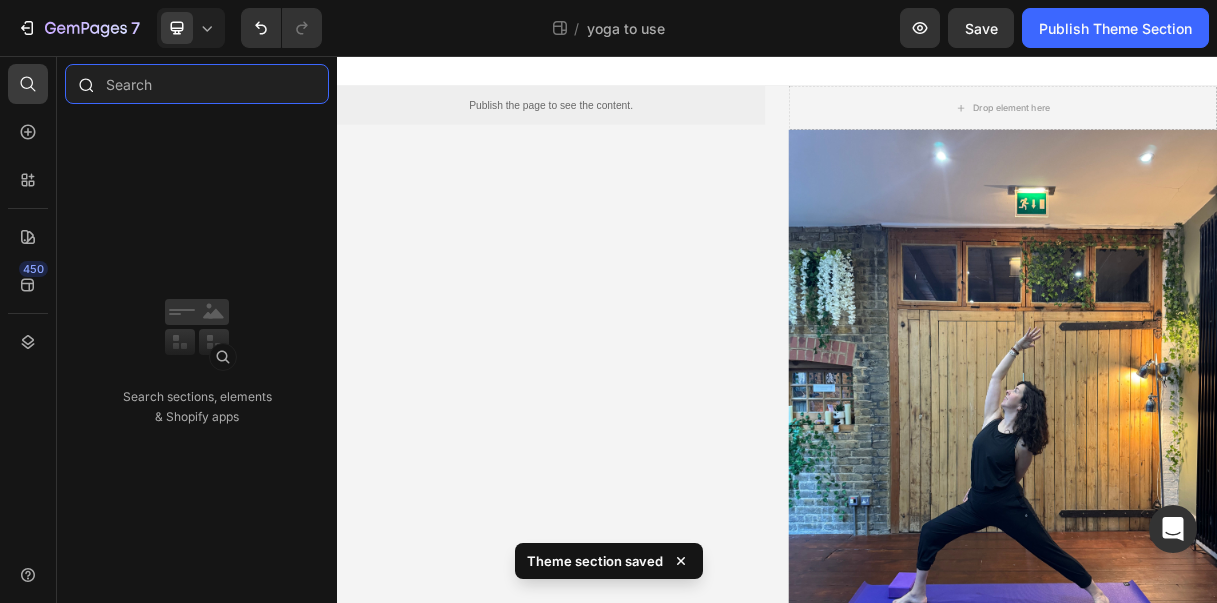 click at bounding box center [197, 84] 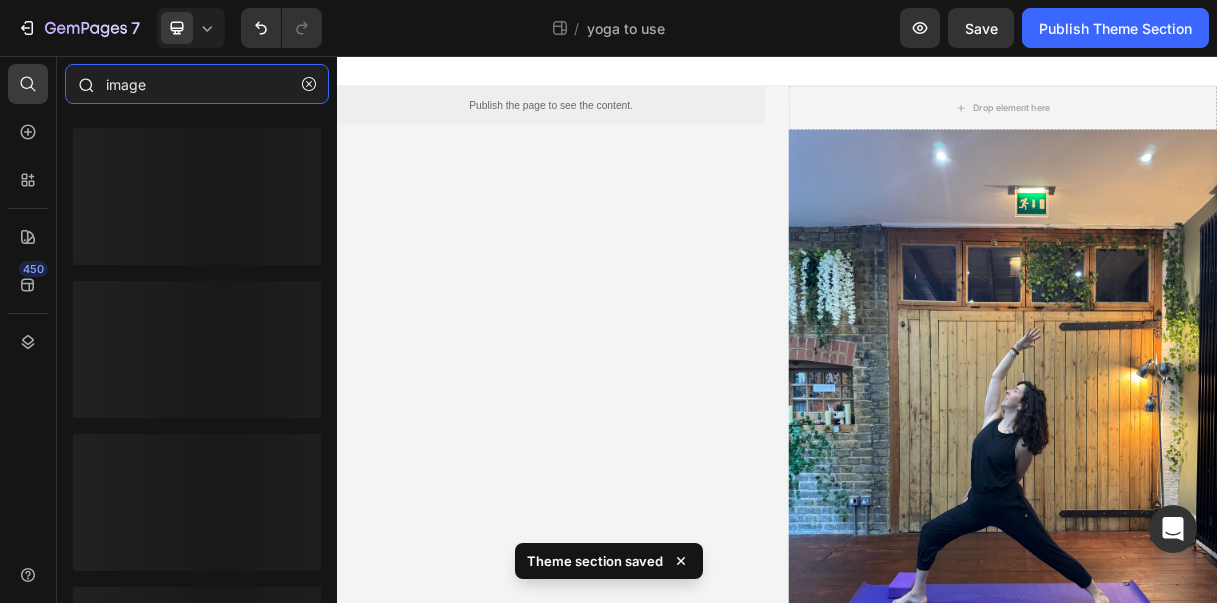 type on "image" 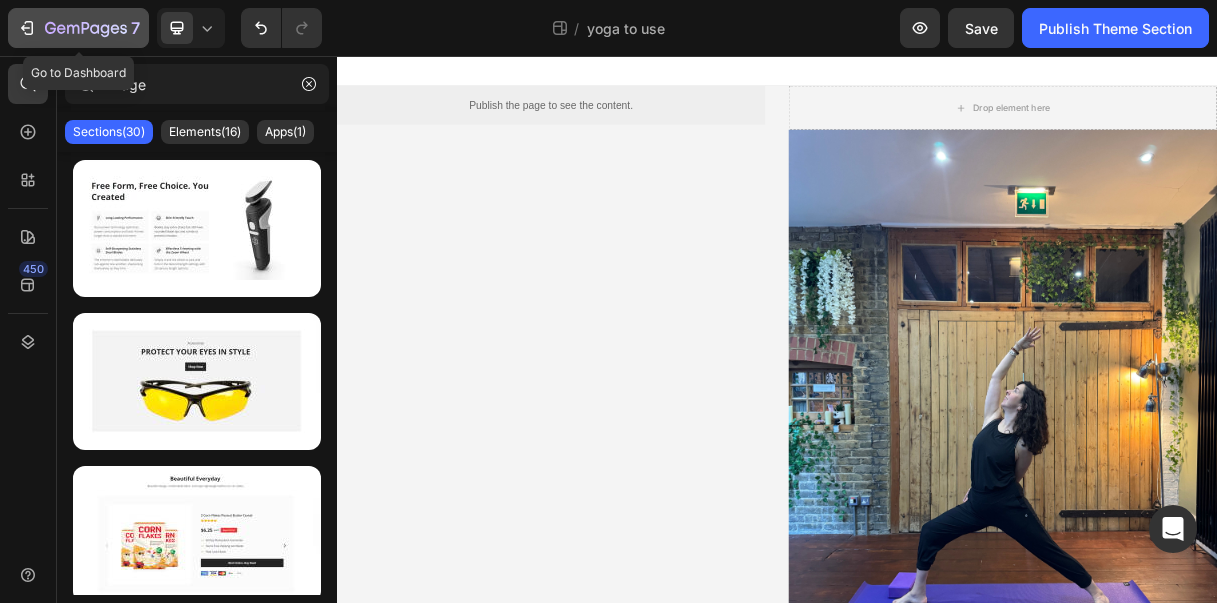 click on "7" at bounding box center (78, 28) 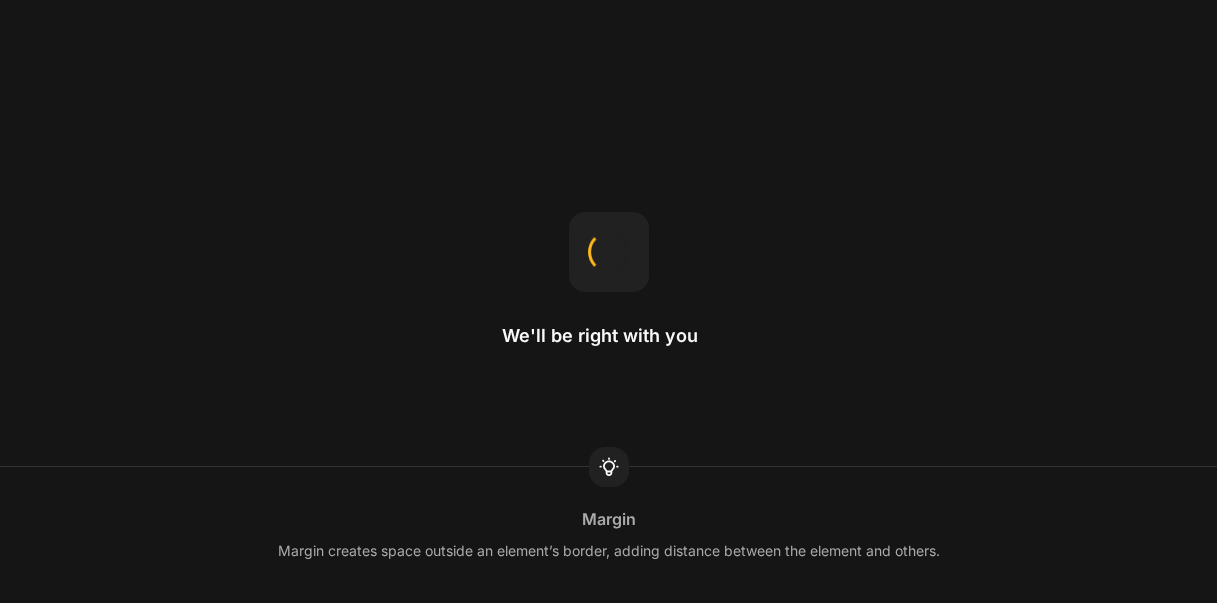scroll, scrollTop: 0, scrollLeft: 0, axis: both 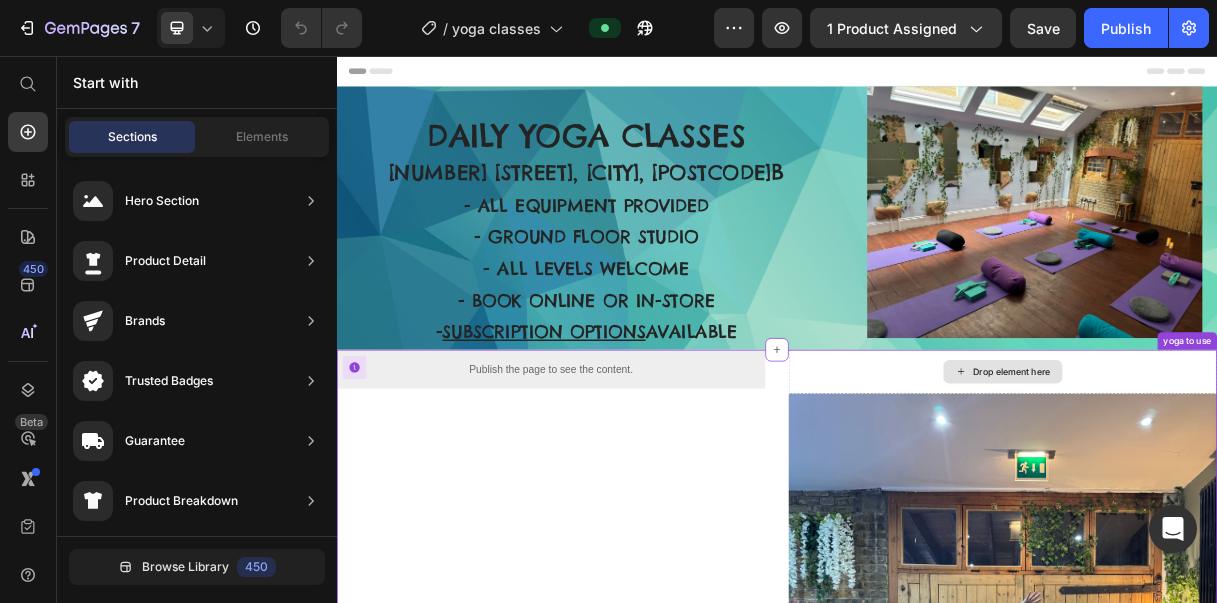 click 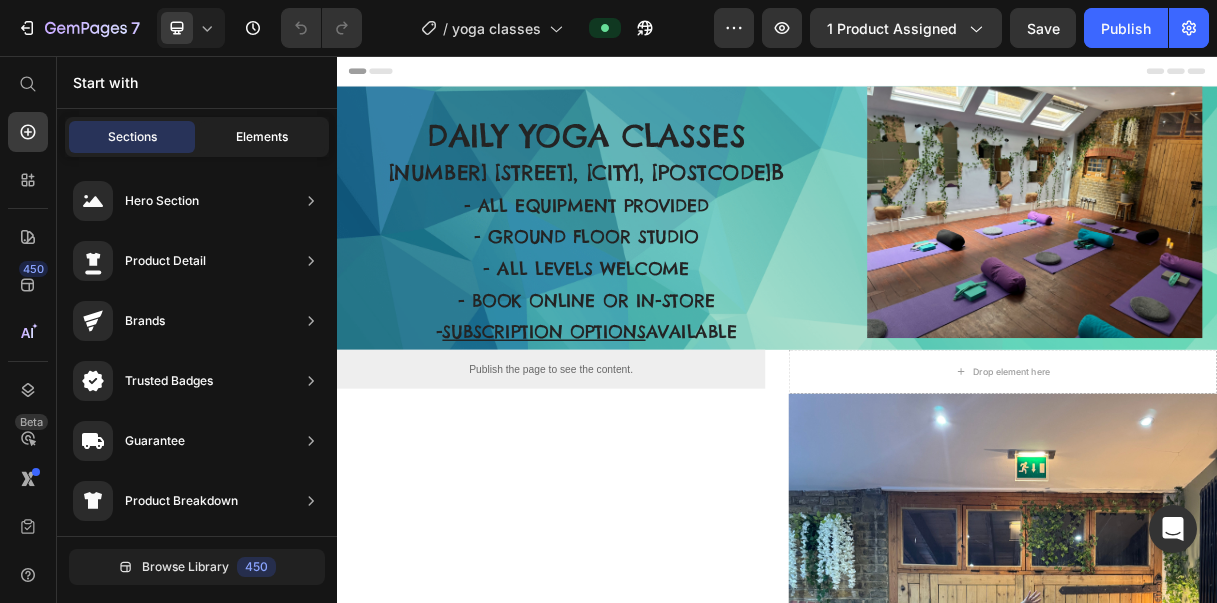click on "Elements" 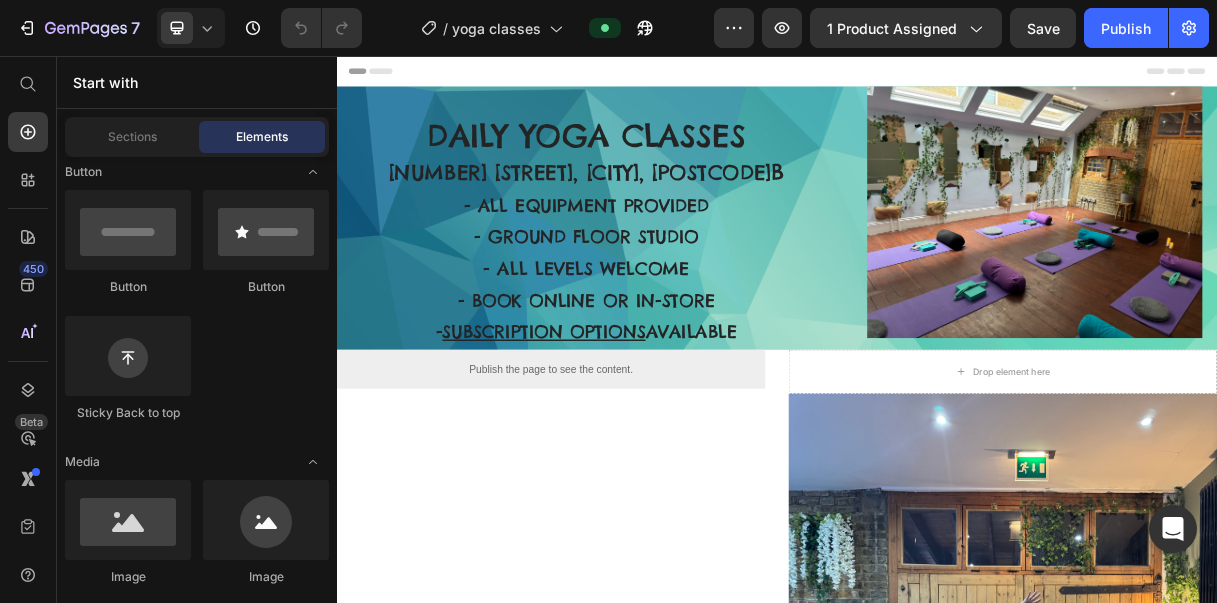 scroll, scrollTop: 504, scrollLeft: 0, axis: vertical 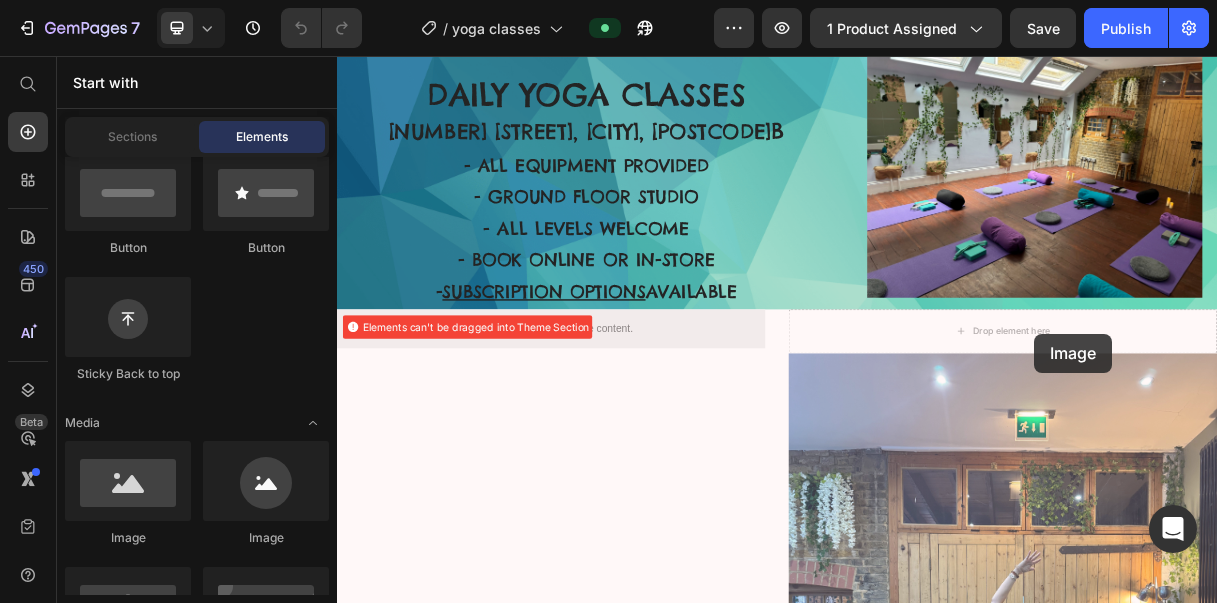 drag, startPoint x: 465, startPoint y: 553, endPoint x: 1288, endPoint y: 435, distance: 831.41626 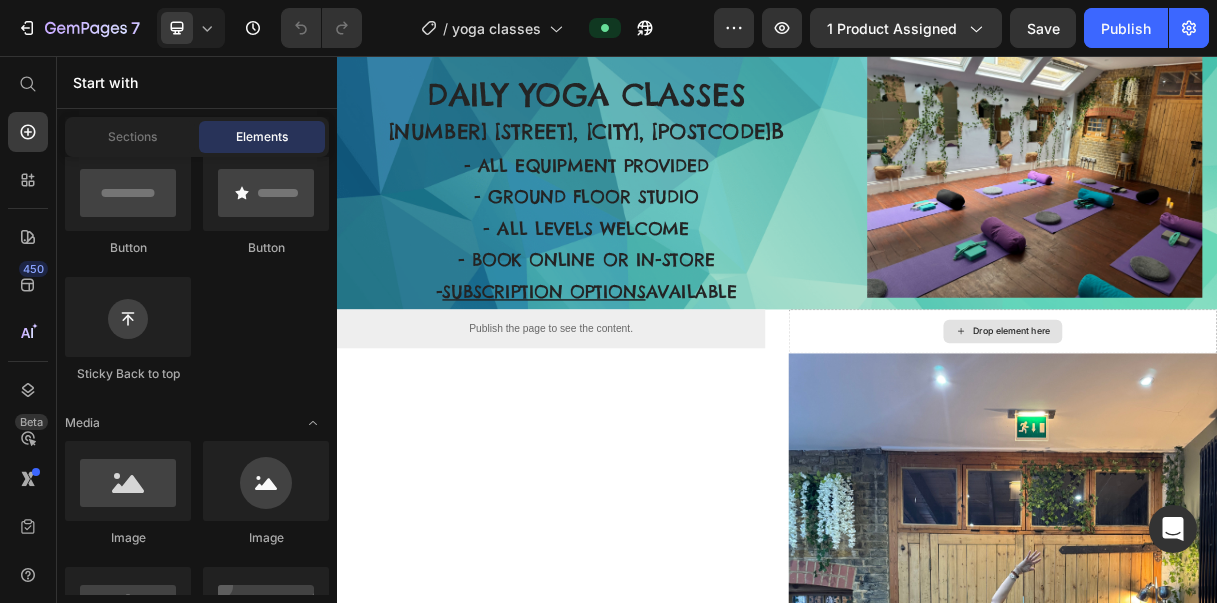 click on "Drop element here" at bounding box center [1257, 431] 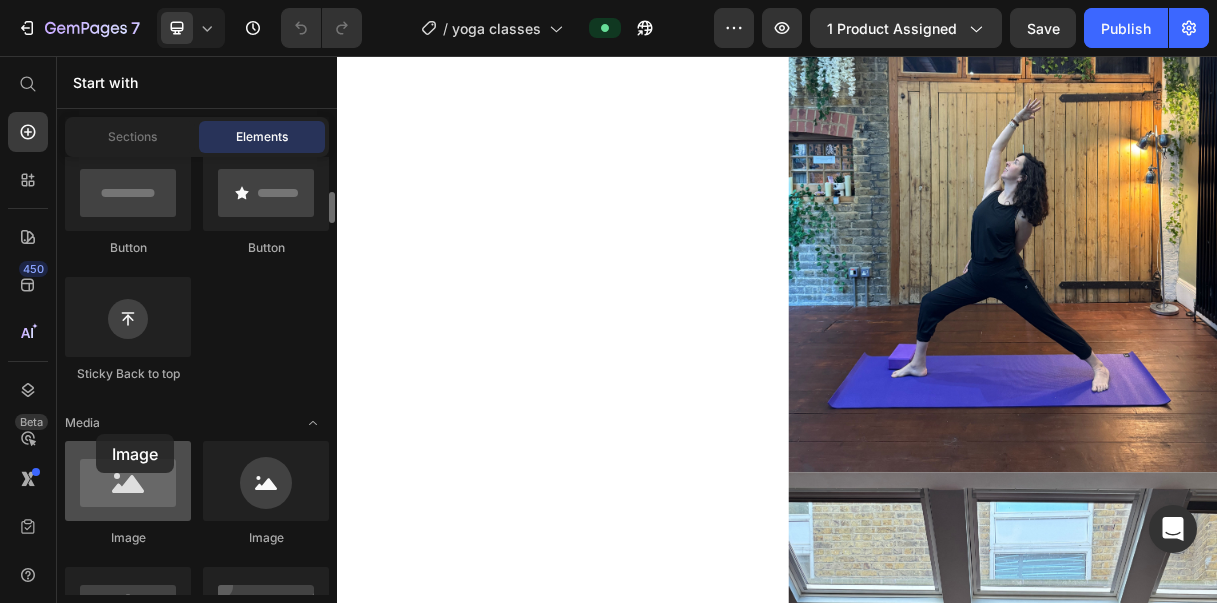 scroll, scrollTop: 677, scrollLeft: 0, axis: vertical 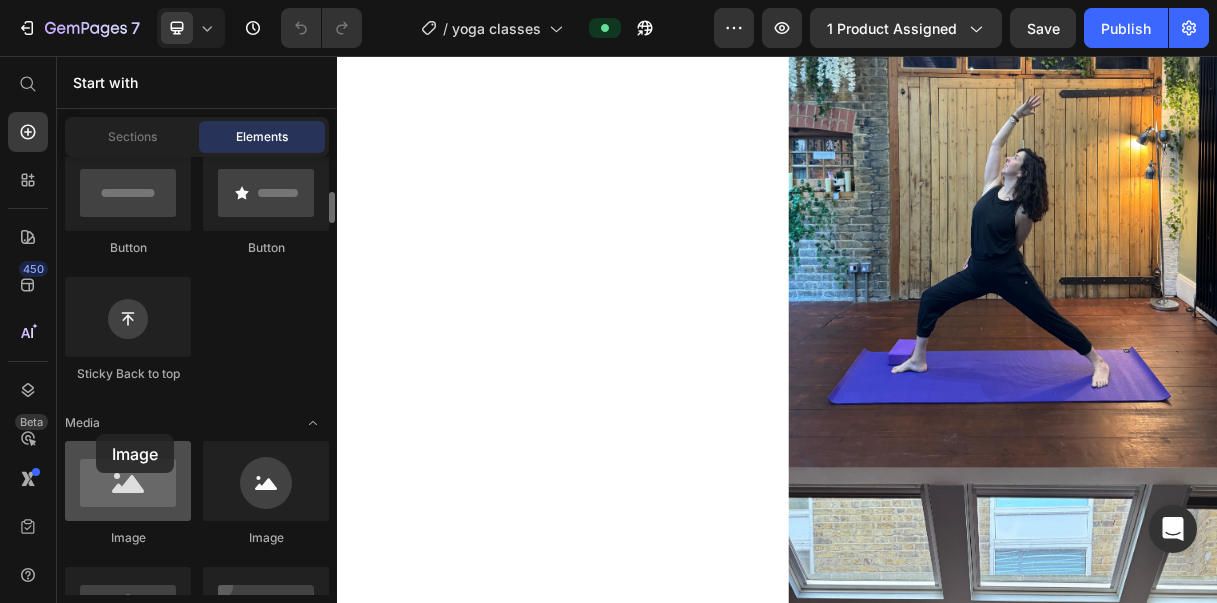 drag, startPoint x: 100, startPoint y: 515, endPoint x: 119, endPoint y: 453, distance: 64.84597 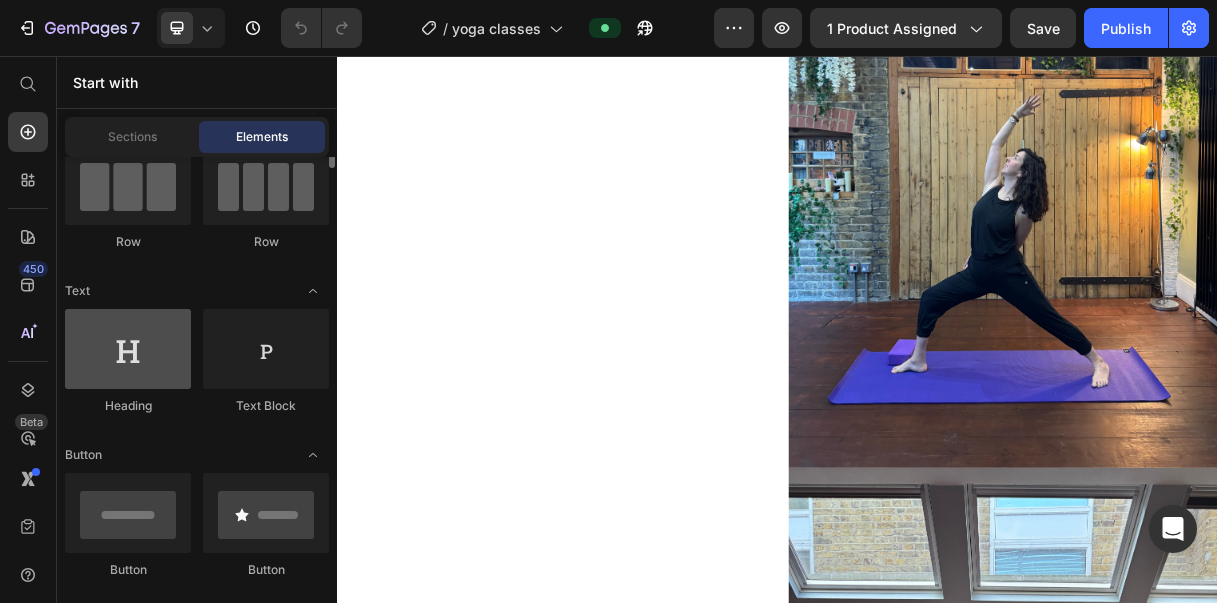 scroll, scrollTop: 79, scrollLeft: 0, axis: vertical 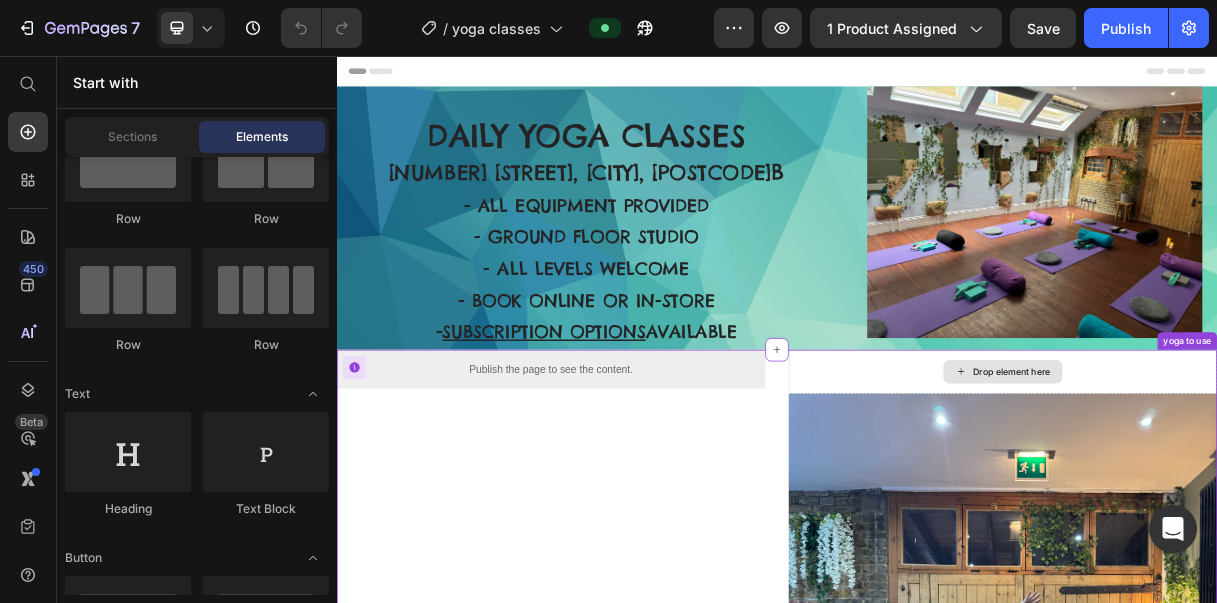 click on "Drop element here" at bounding box center (1245, 486) 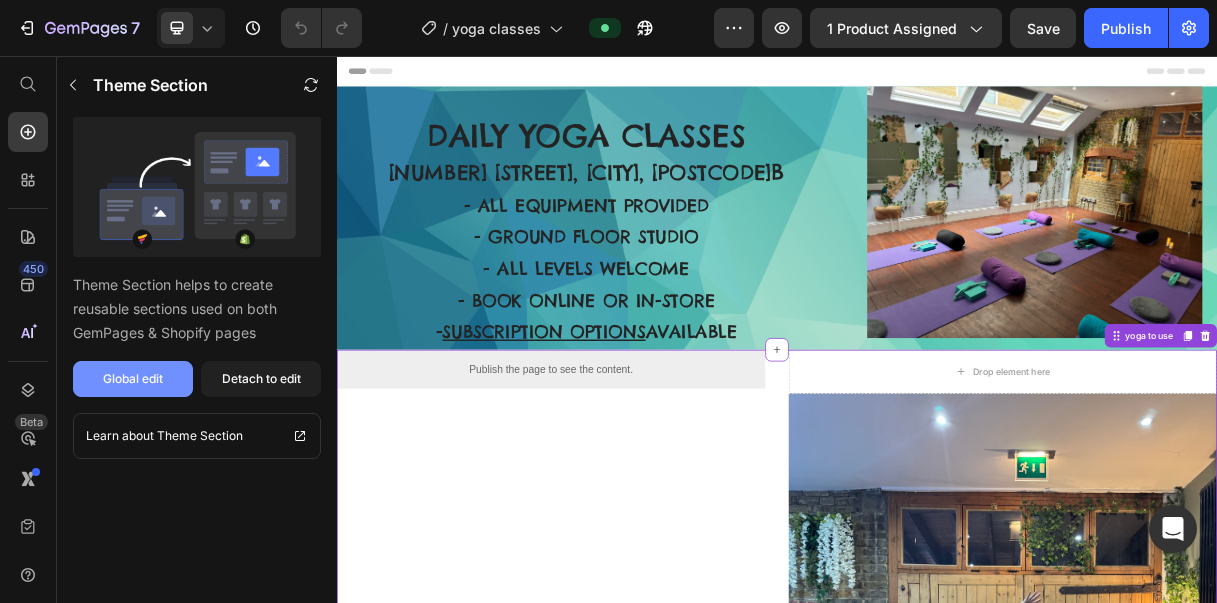 click on "Global edit" at bounding box center [133, 379] 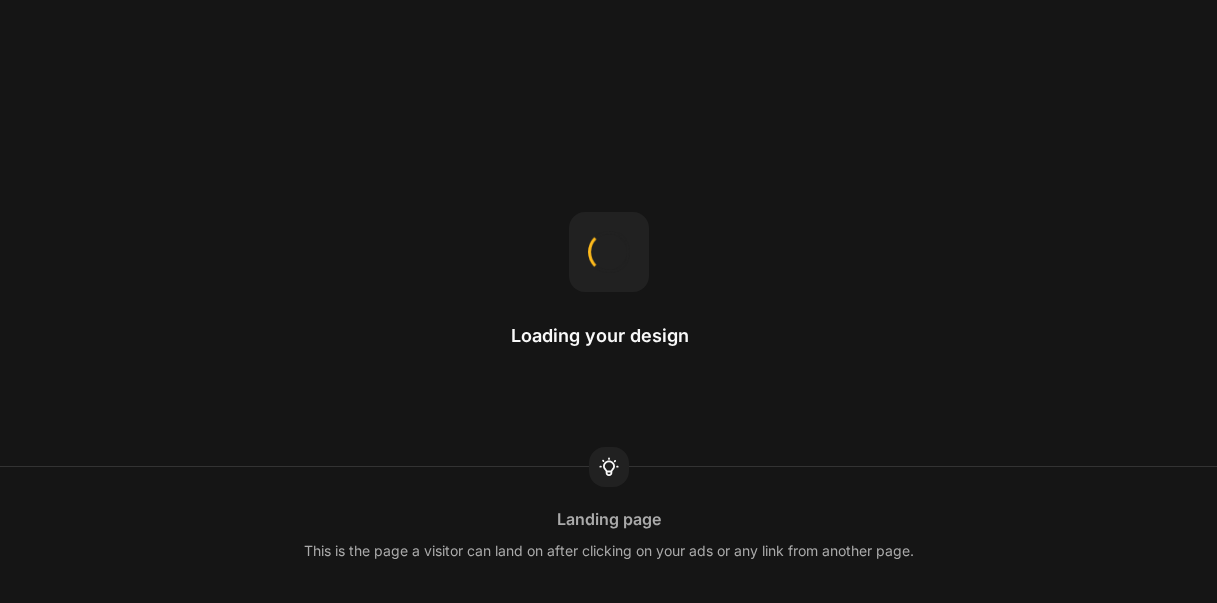 scroll, scrollTop: 0, scrollLeft: 0, axis: both 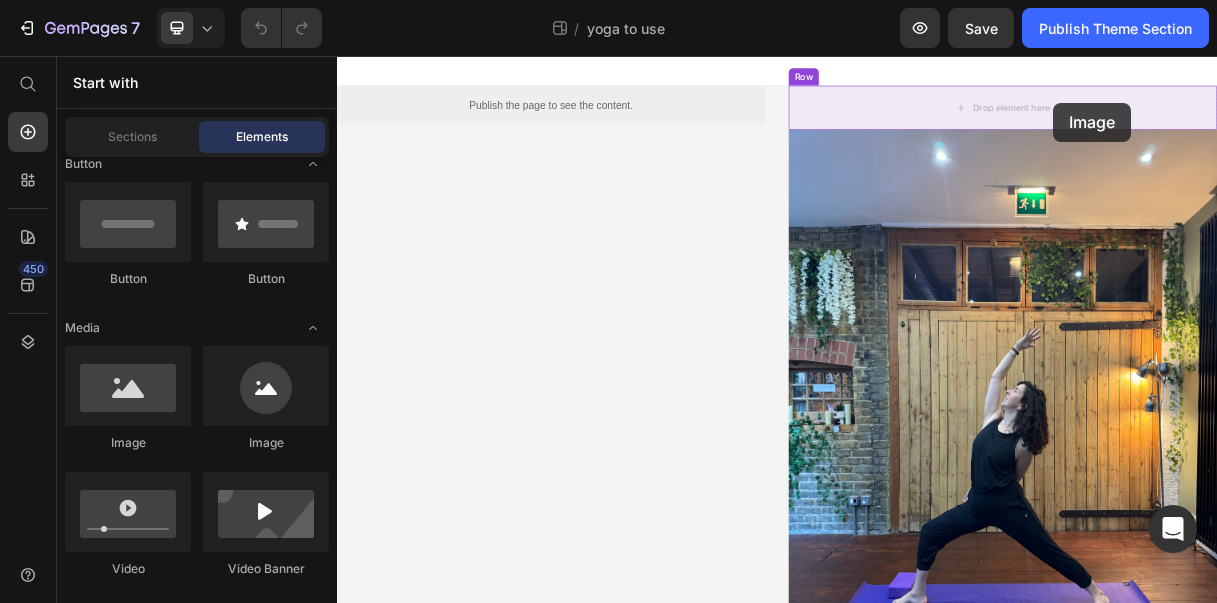 drag, startPoint x: 474, startPoint y: 455, endPoint x: 1313, endPoint y: 120, distance: 903.408 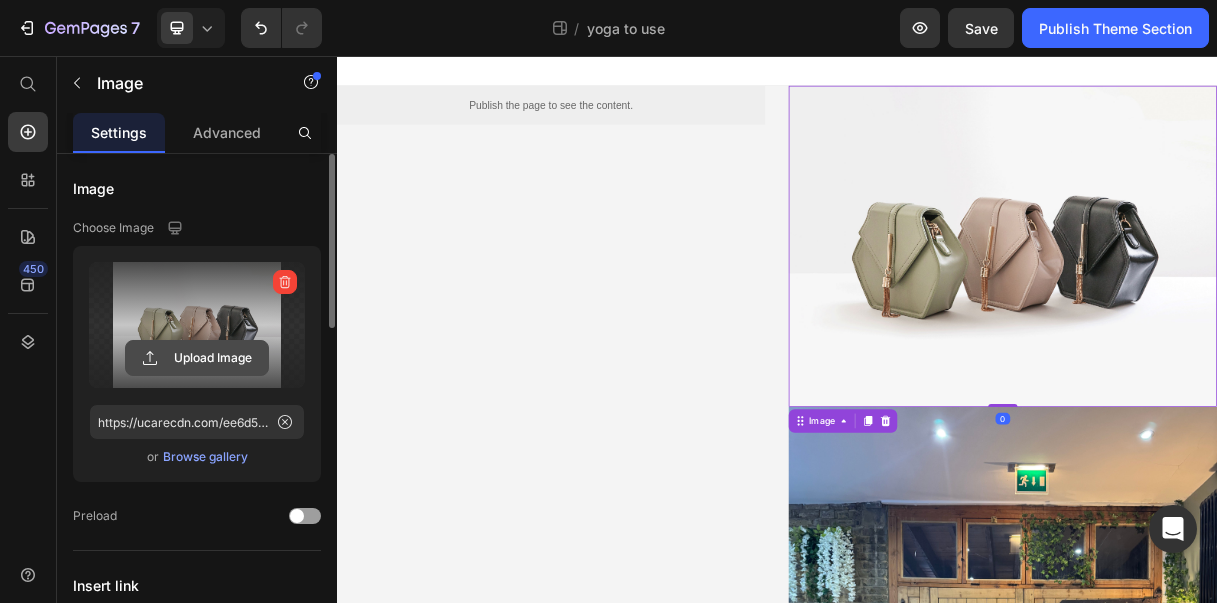 click 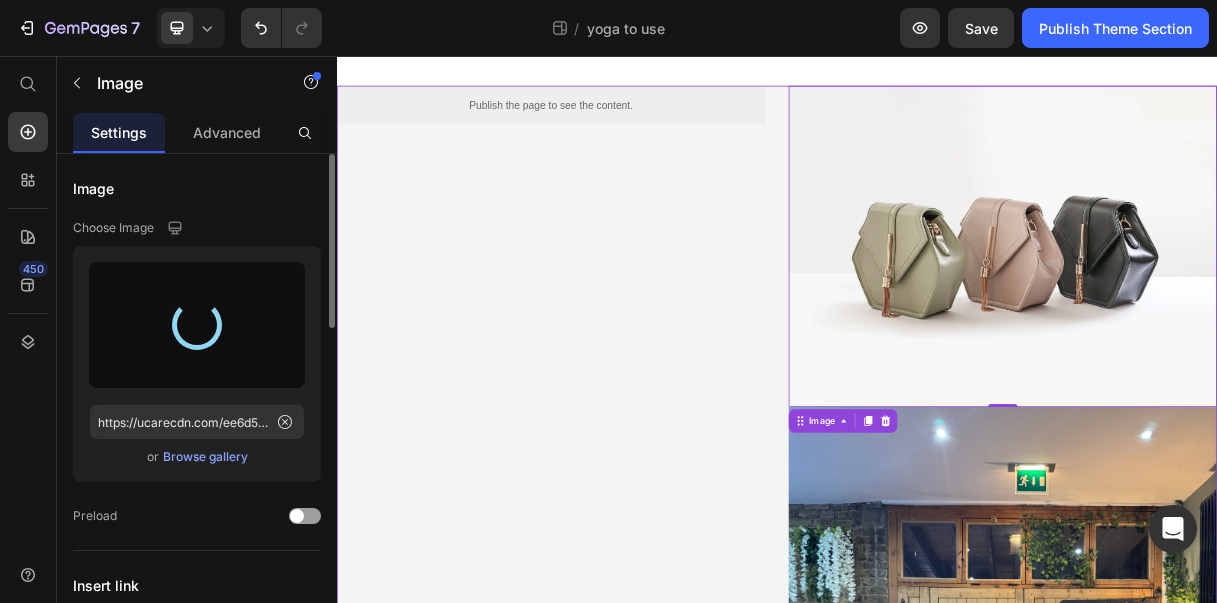 type on "https://cdn.shopify.com/s/files/1/0601/6489/8990/files/gempages_510624834384823469-ed457d1a-4327-4ea1-afc6-d73e4d75eab3.jpg" 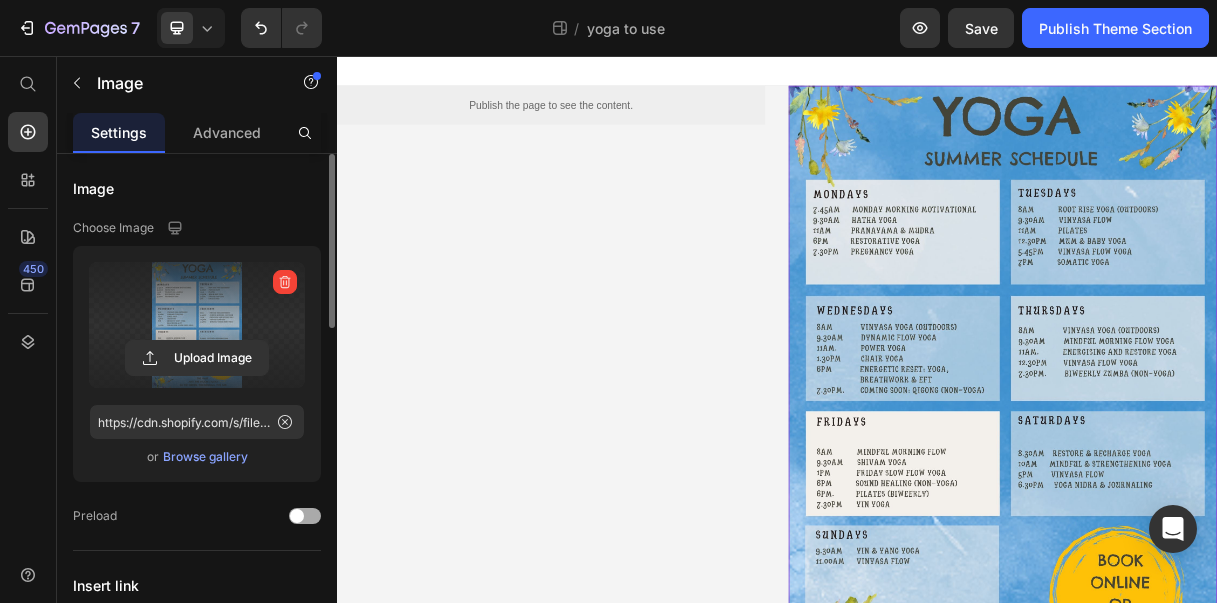 click at bounding box center [305, 516] 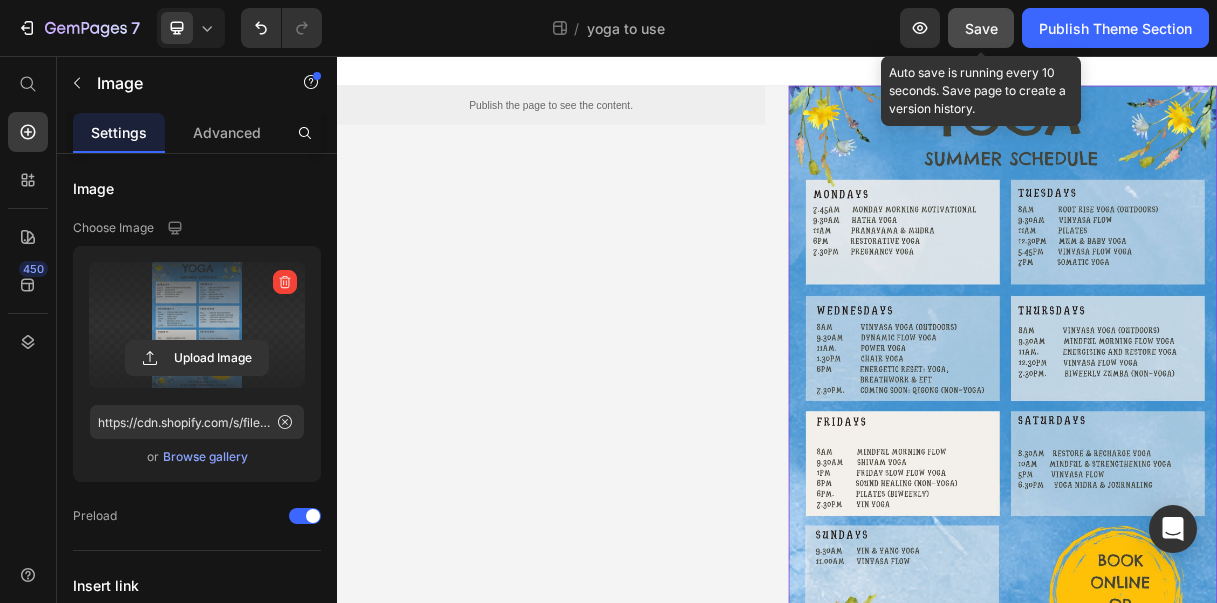 click on "Save" at bounding box center [981, 28] 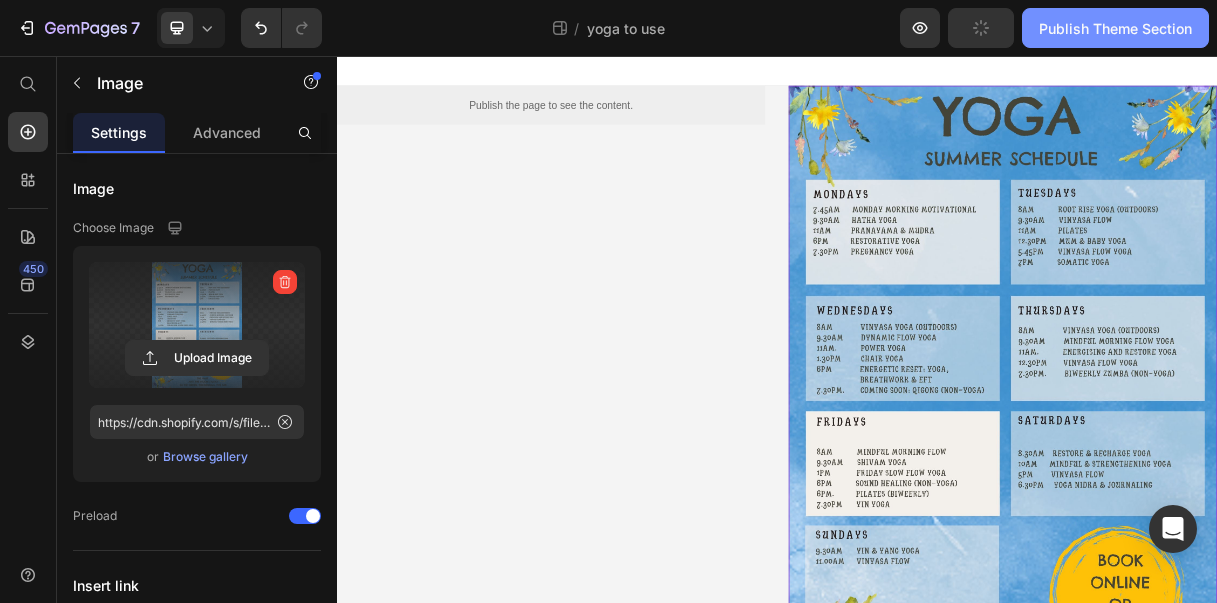 click on "Publish Theme Section" at bounding box center (1115, 28) 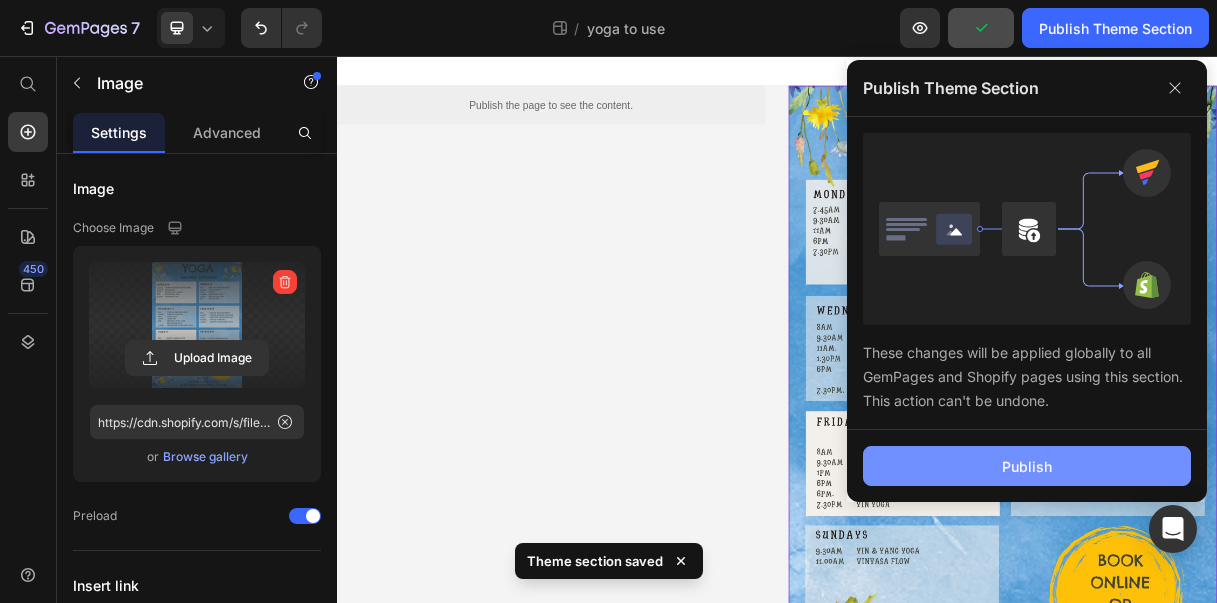 click on "Publish" at bounding box center (1027, 466) 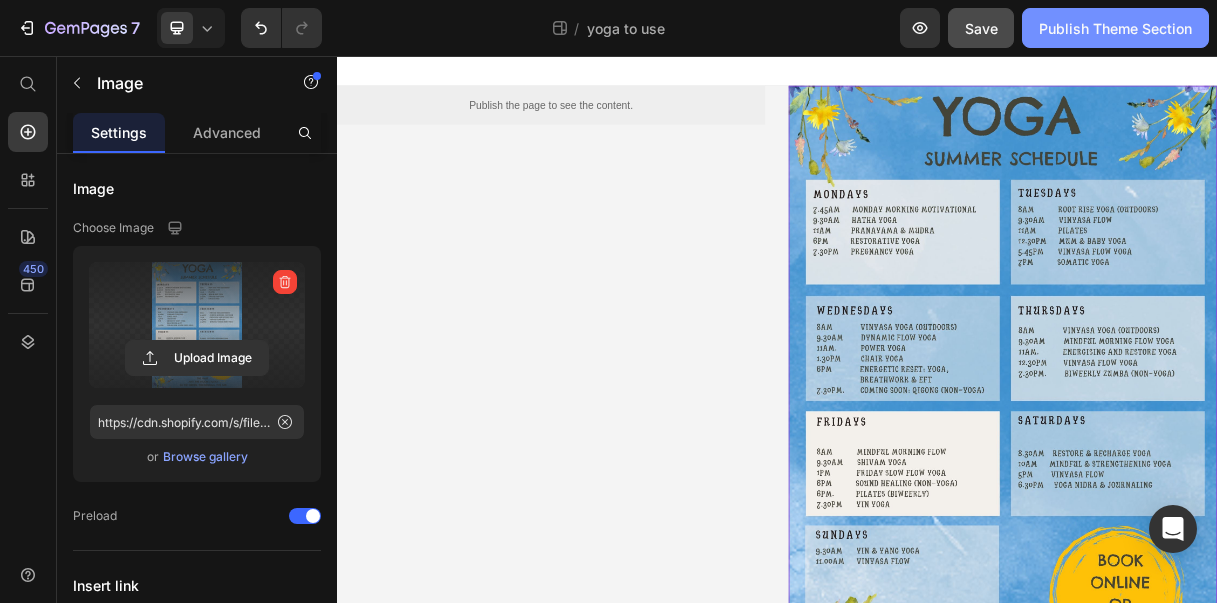 click on "Publish Theme Section" at bounding box center [1115, 28] 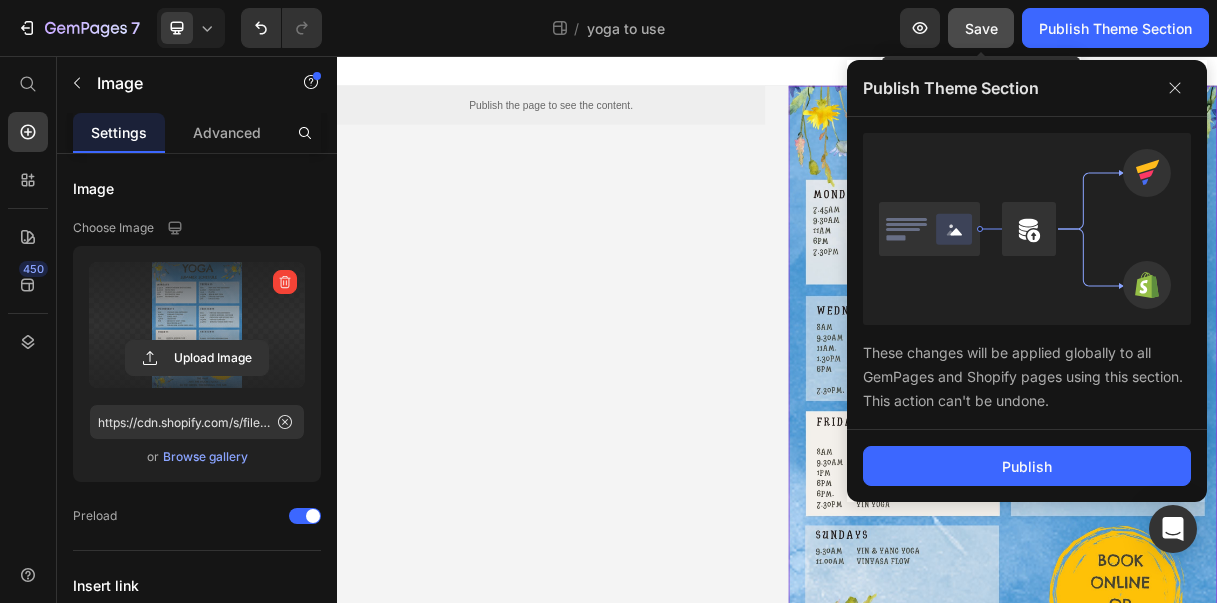 click on "Save" at bounding box center [981, 28] 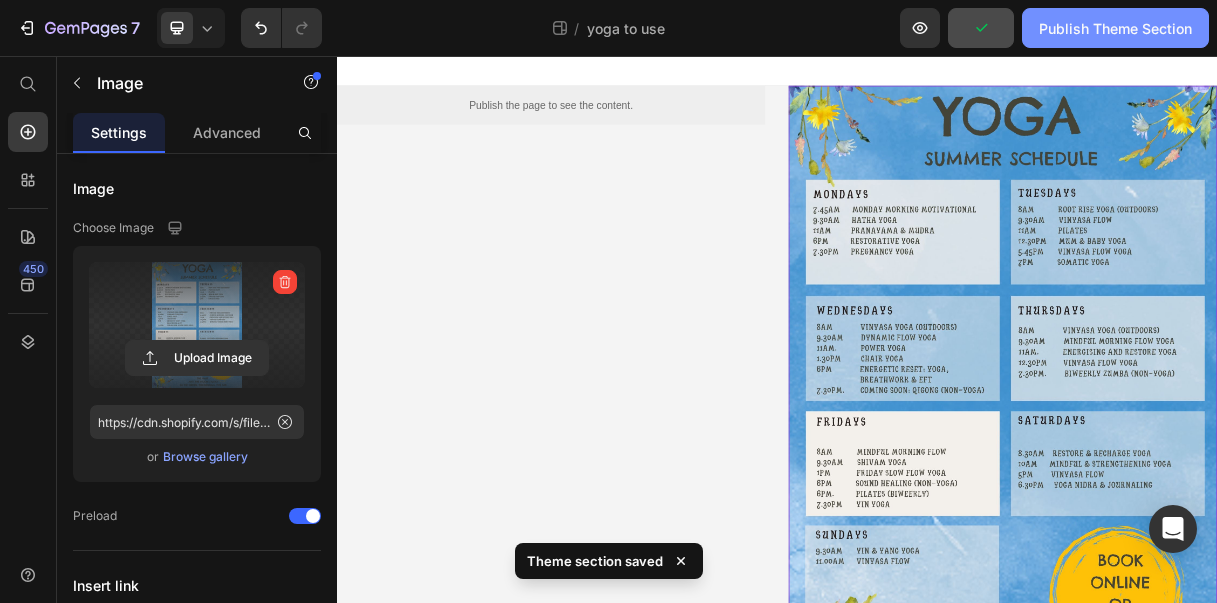 click on "Publish Theme Section" at bounding box center [1115, 28] 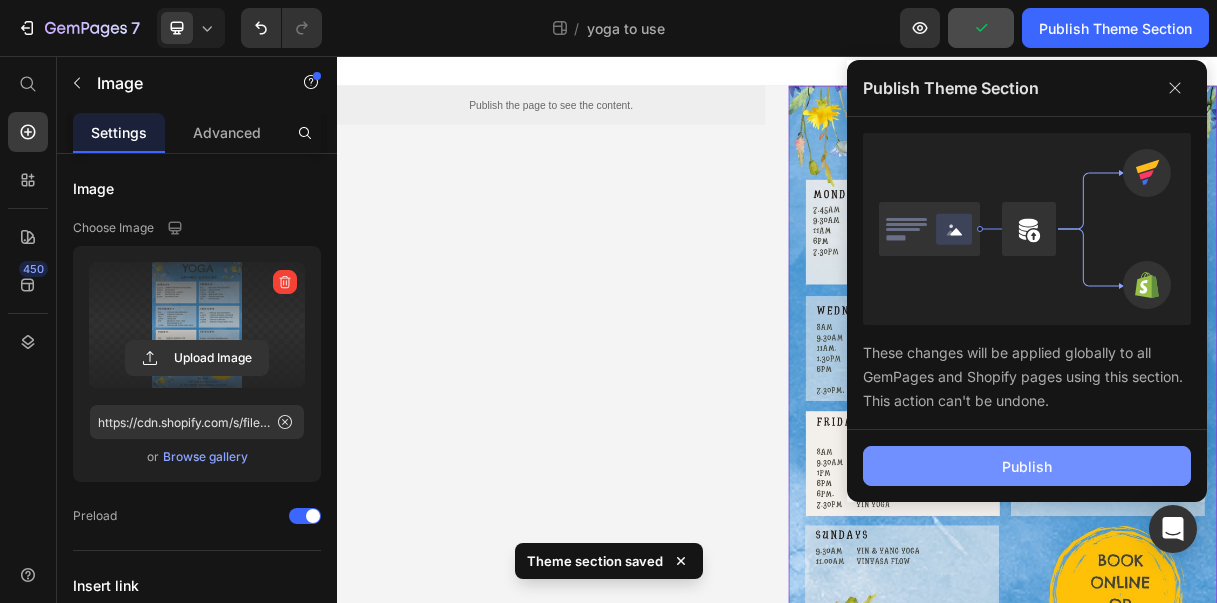 click on "Publish" 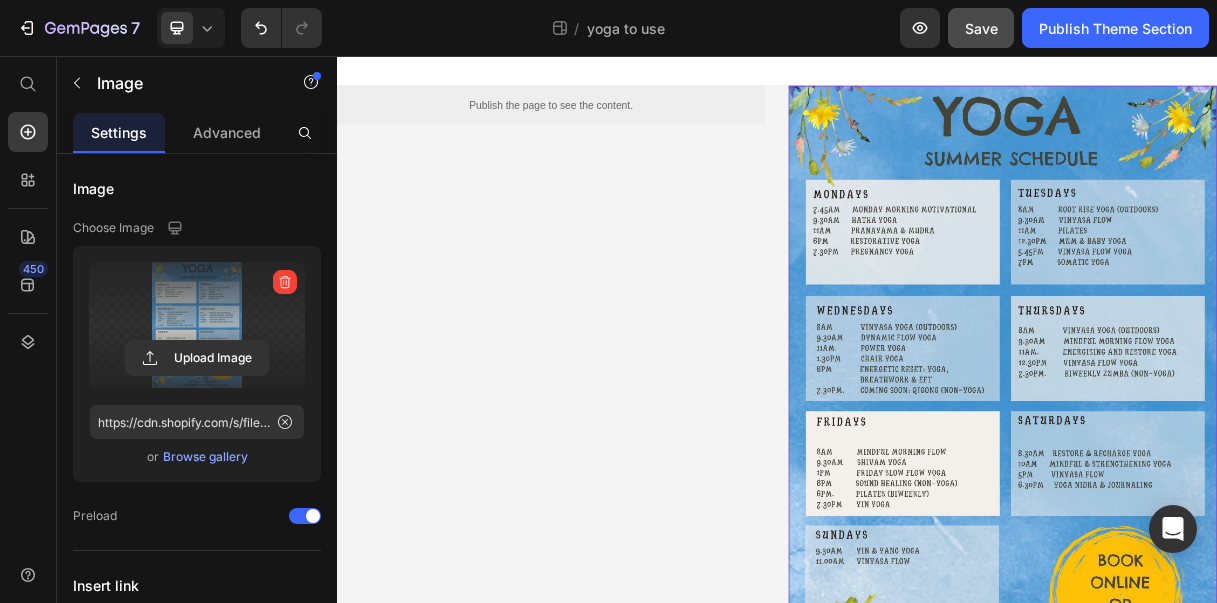 click on "Save" at bounding box center [981, 28] 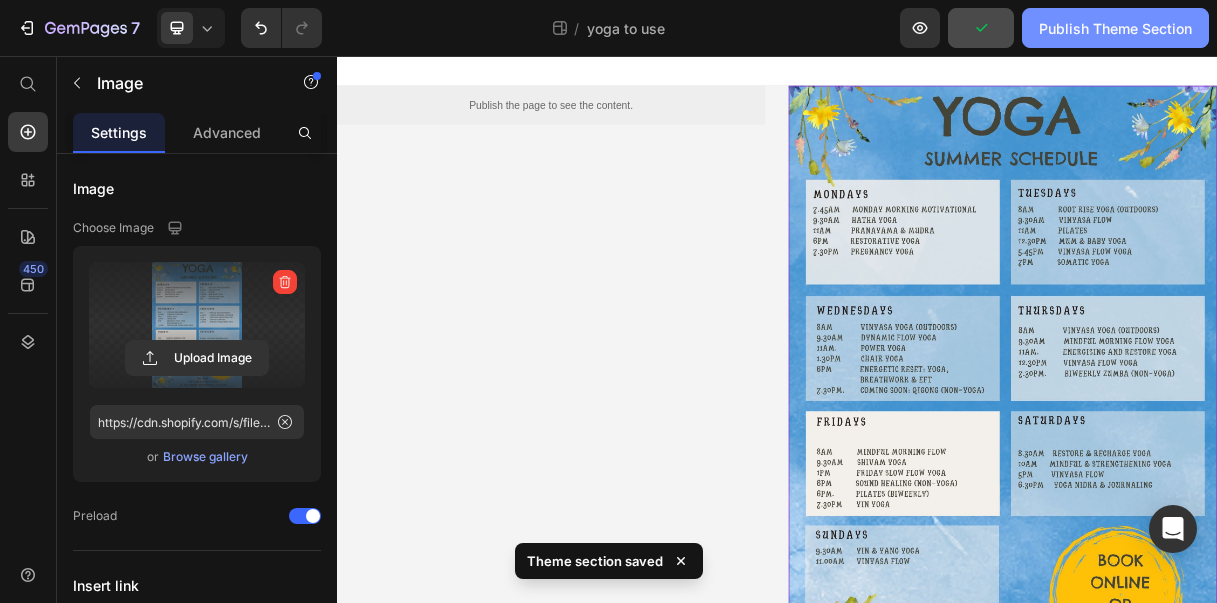 click on "Publish Theme Section" at bounding box center [1115, 28] 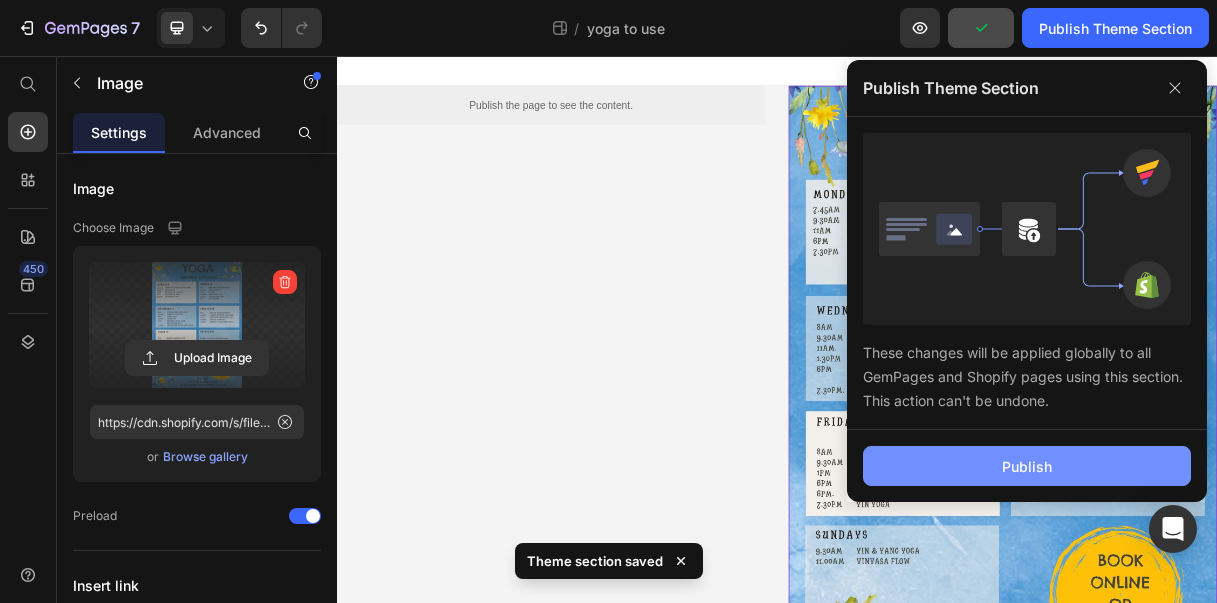 click on "Publish" 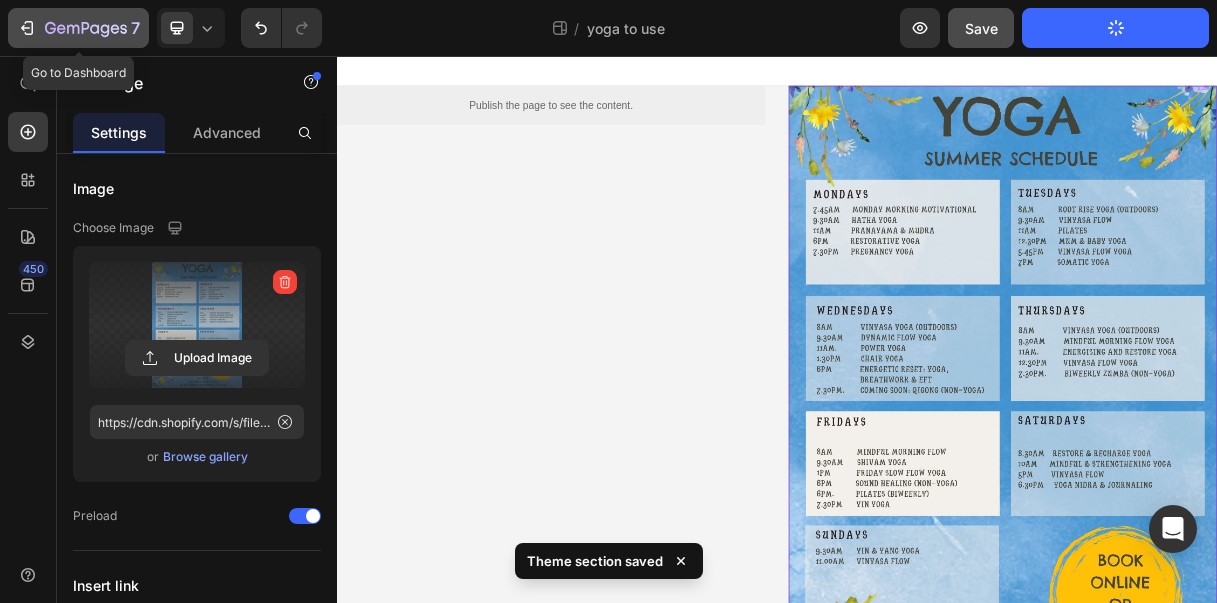 click 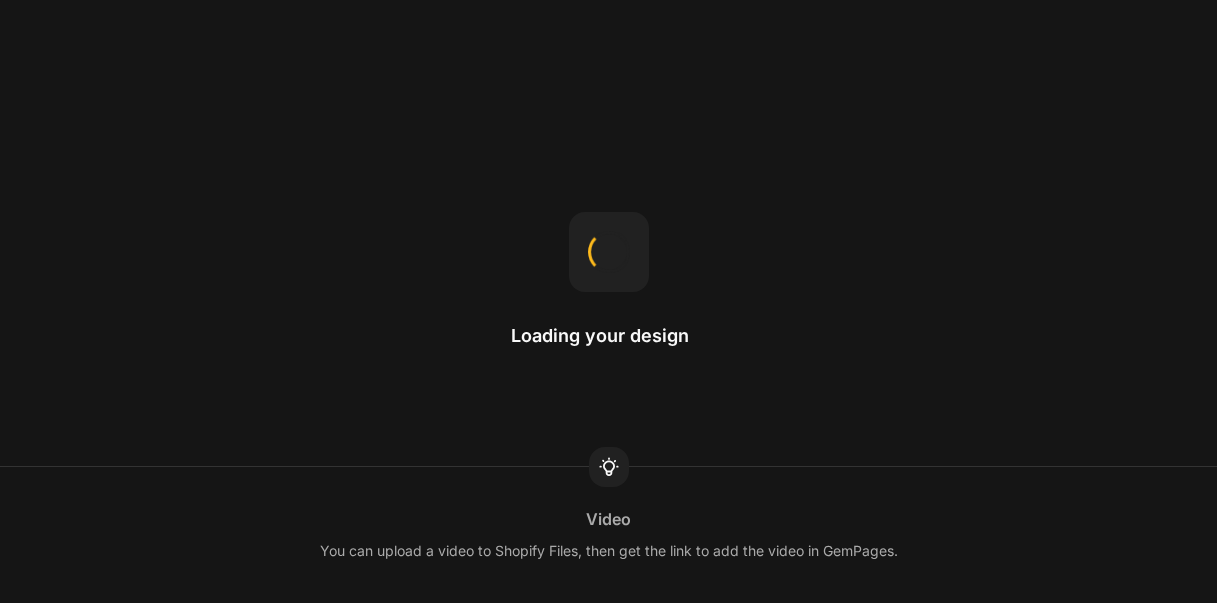 scroll, scrollTop: 0, scrollLeft: 0, axis: both 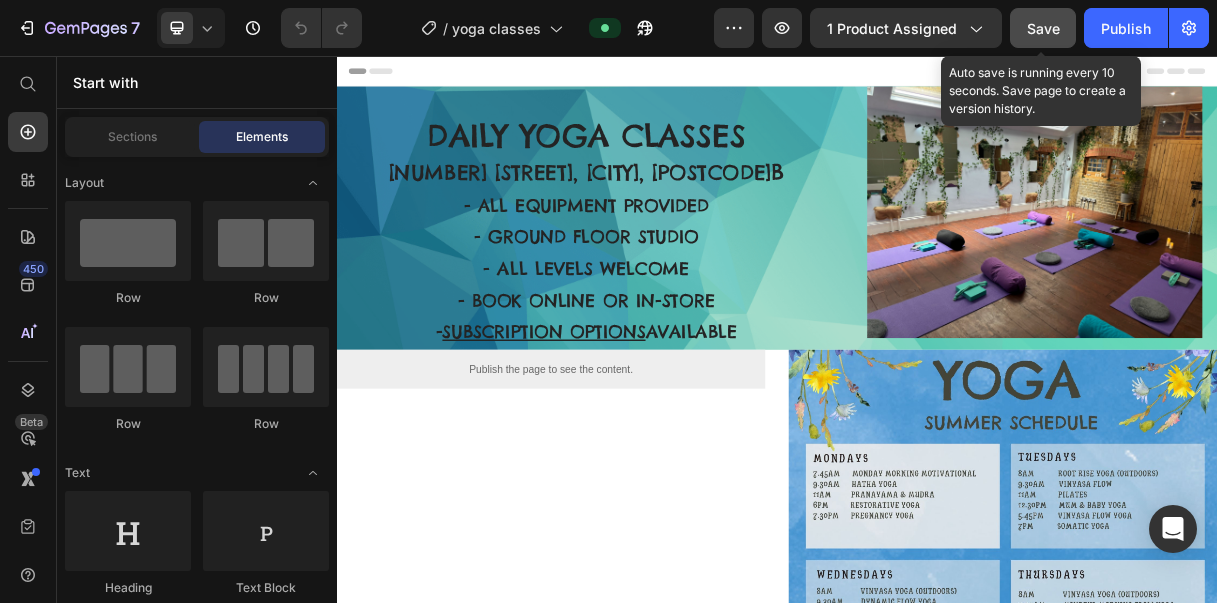 click on "Save" at bounding box center (1043, 28) 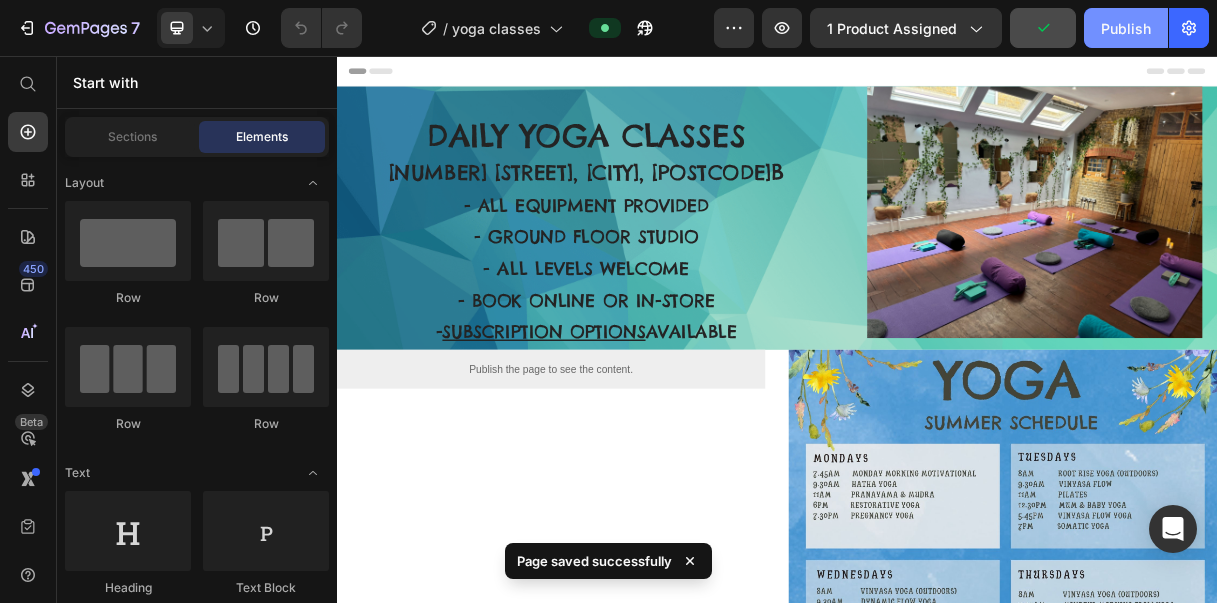 click on "Publish" at bounding box center (1126, 28) 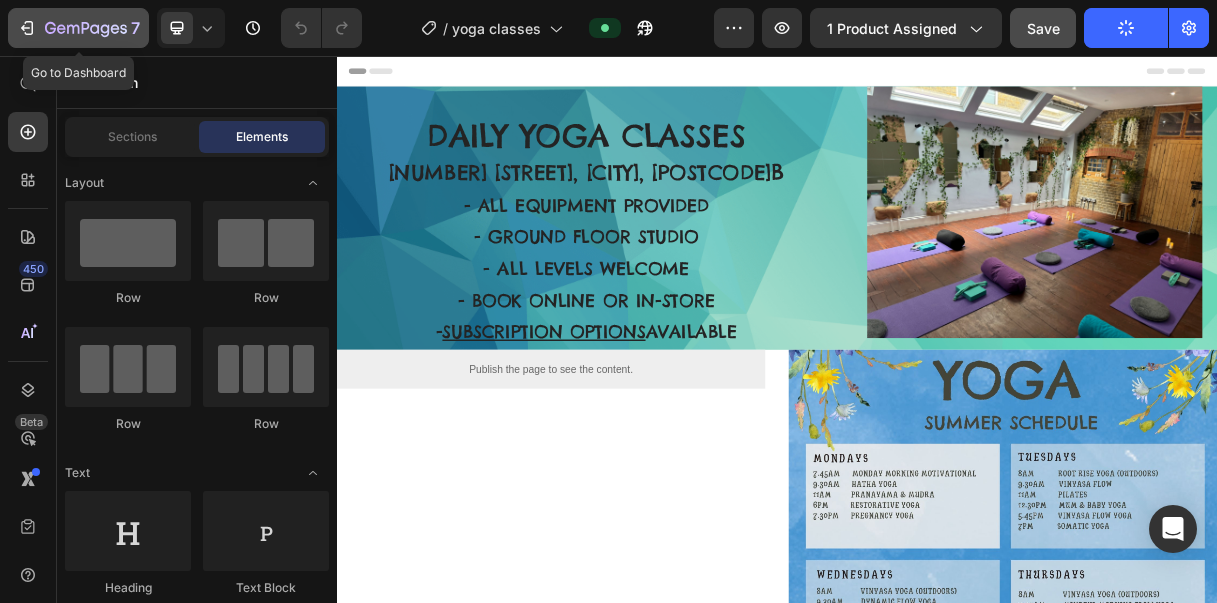 click on "7" 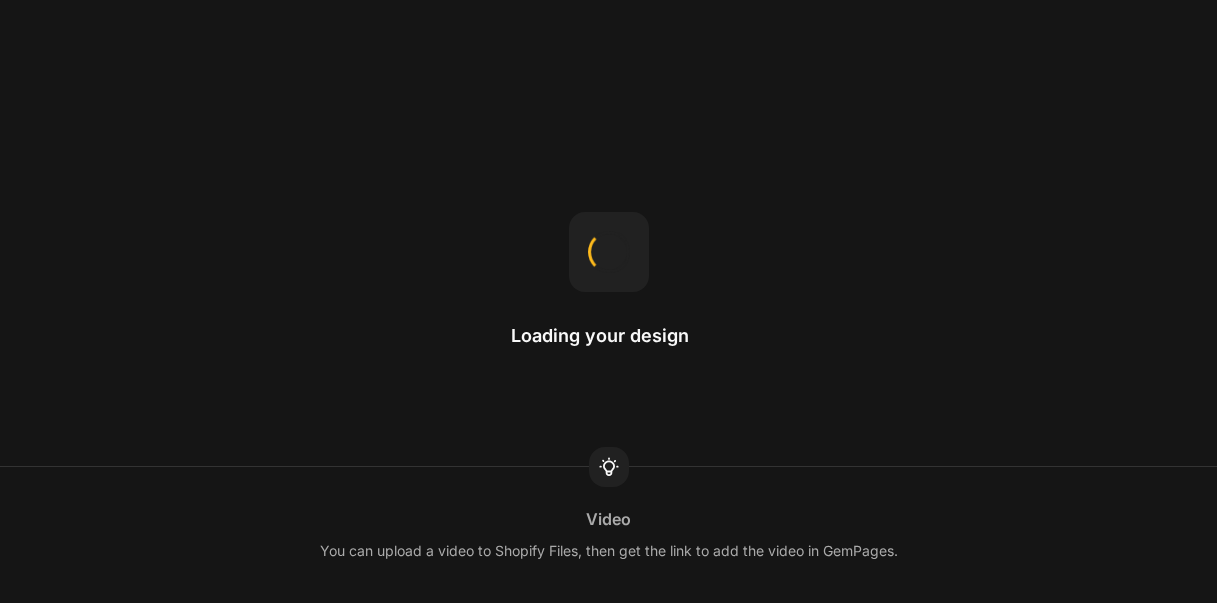 scroll, scrollTop: 0, scrollLeft: 0, axis: both 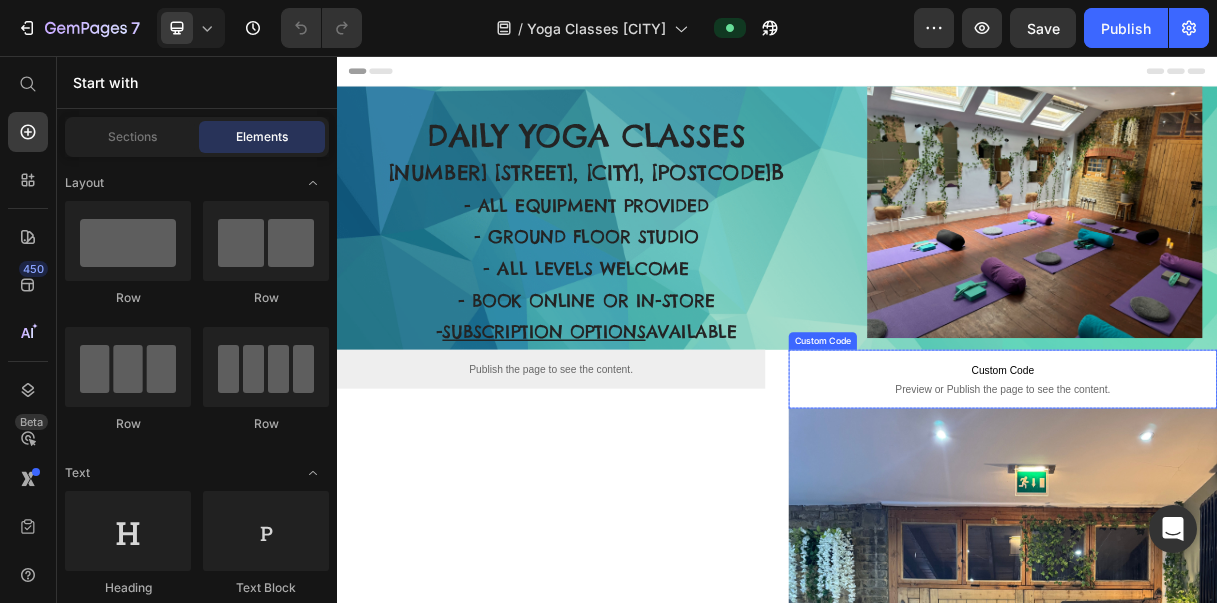 click on "Preview or Publish the page to see the content." at bounding box center (1245, 510) 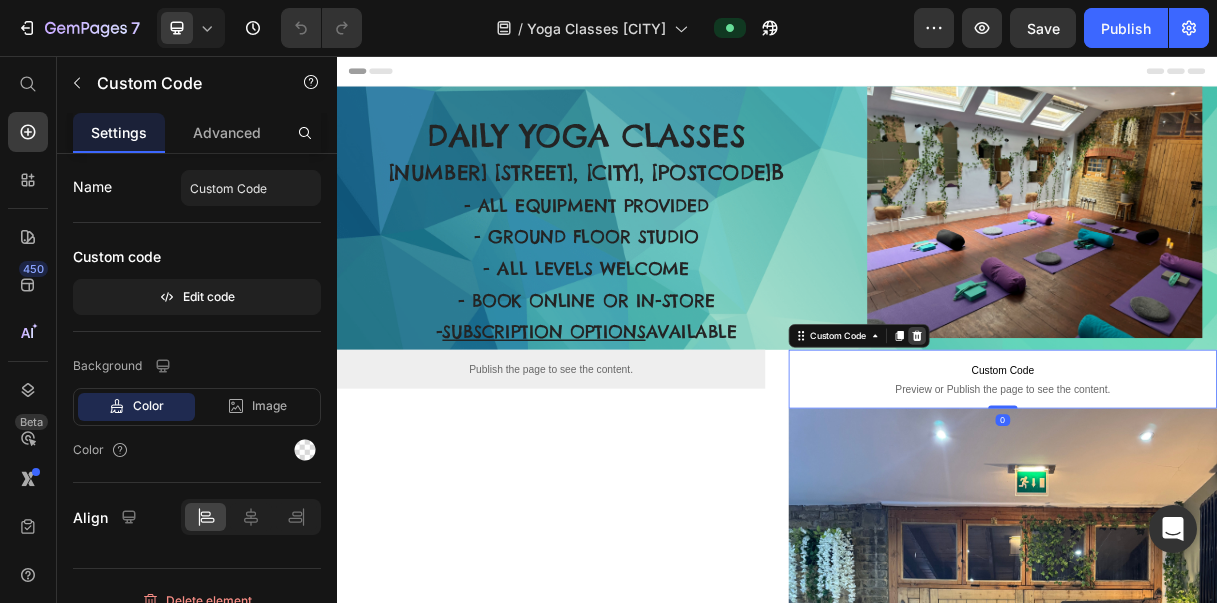 click 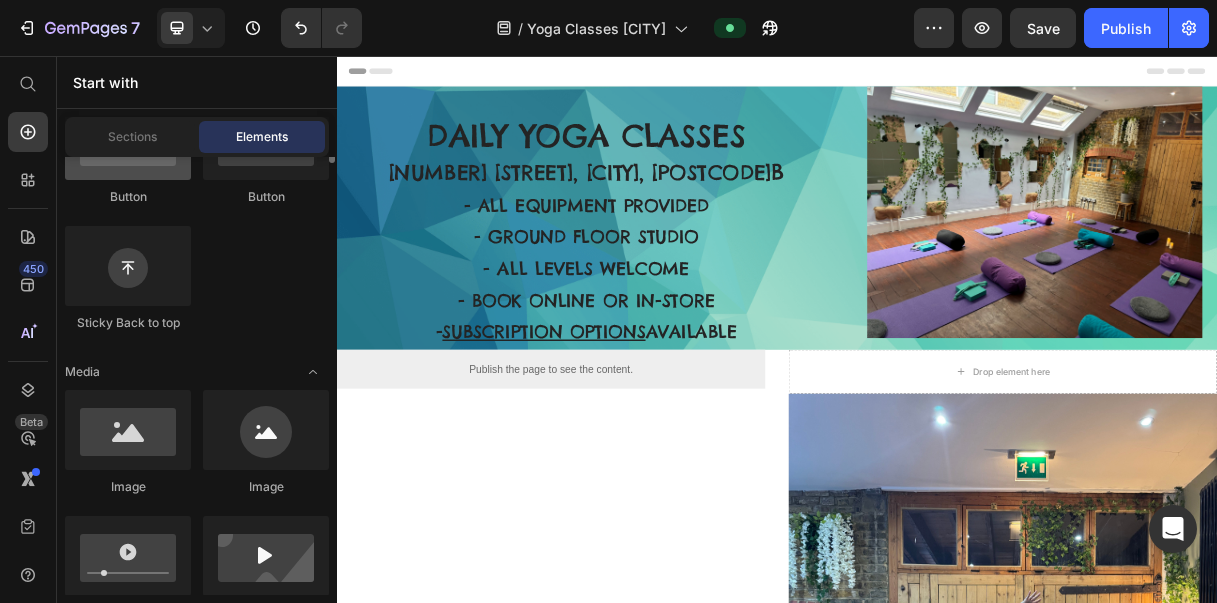 scroll, scrollTop: 574, scrollLeft: 0, axis: vertical 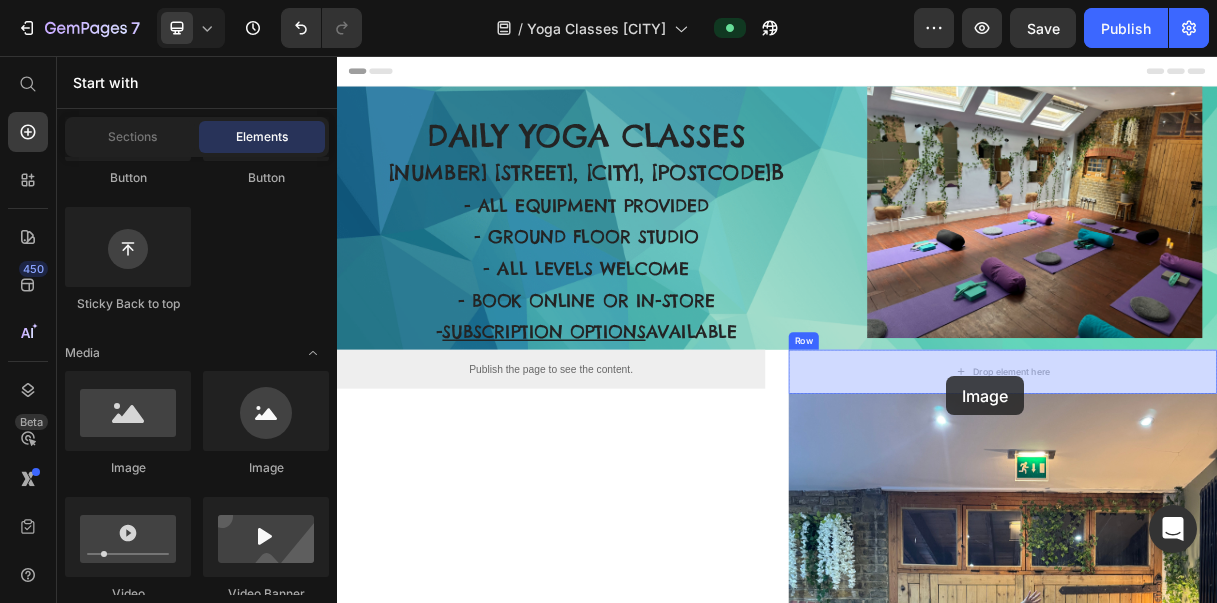 drag, startPoint x: 460, startPoint y: 484, endPoint x: 1168, endPoint y: 493, distance: 708.0572 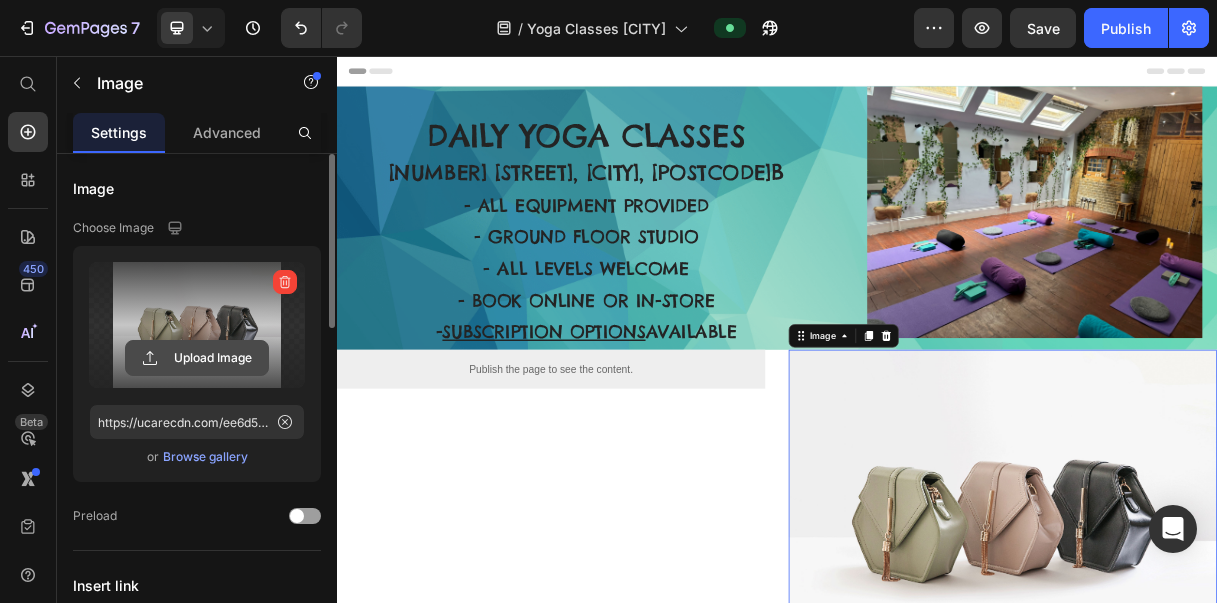 click 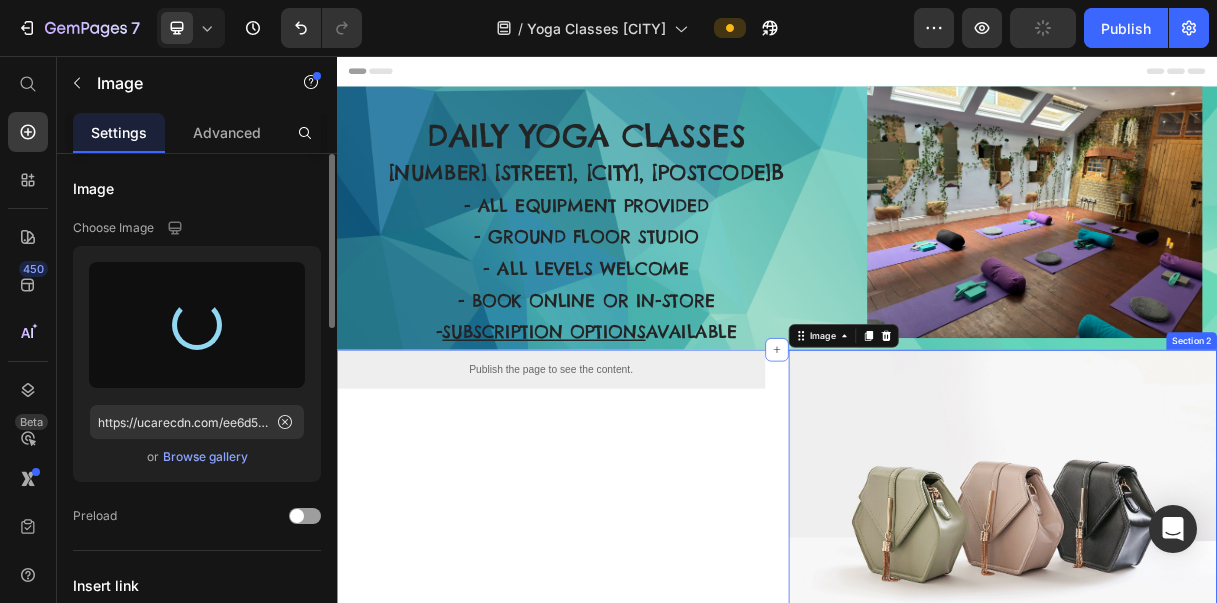 type on "https://cdn.shopify.com/s/files/1/0601/6489/8990/files/gempages_510624834384823469-ed457d1a-4327-4ea1-afc6-d73e4d75eab3.jpg" 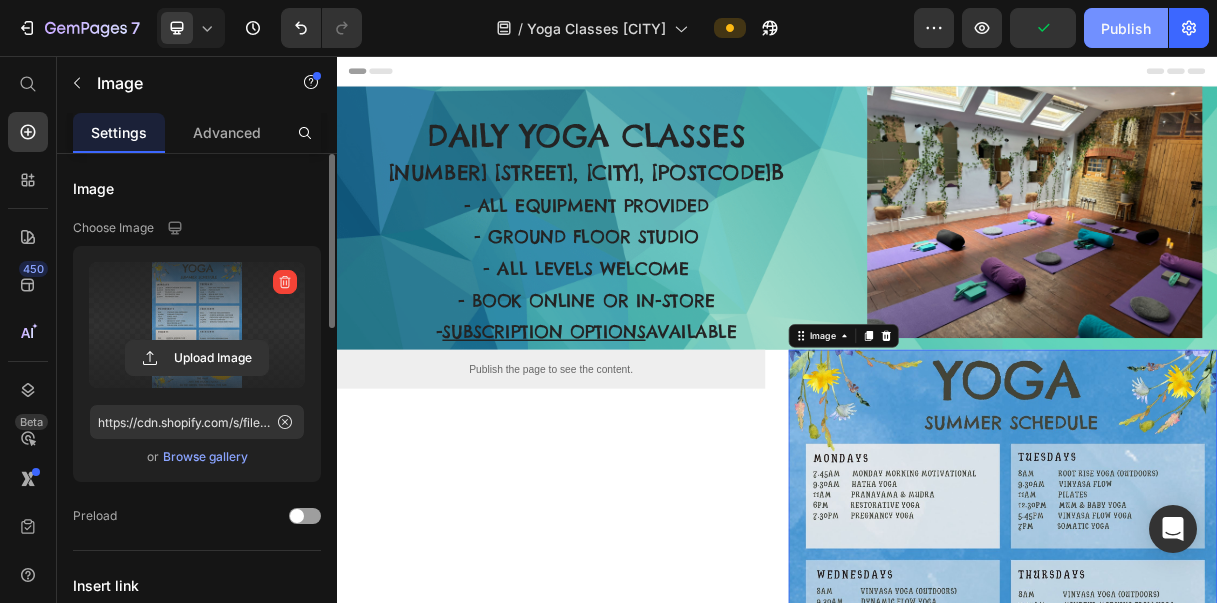 click on "Publish" 